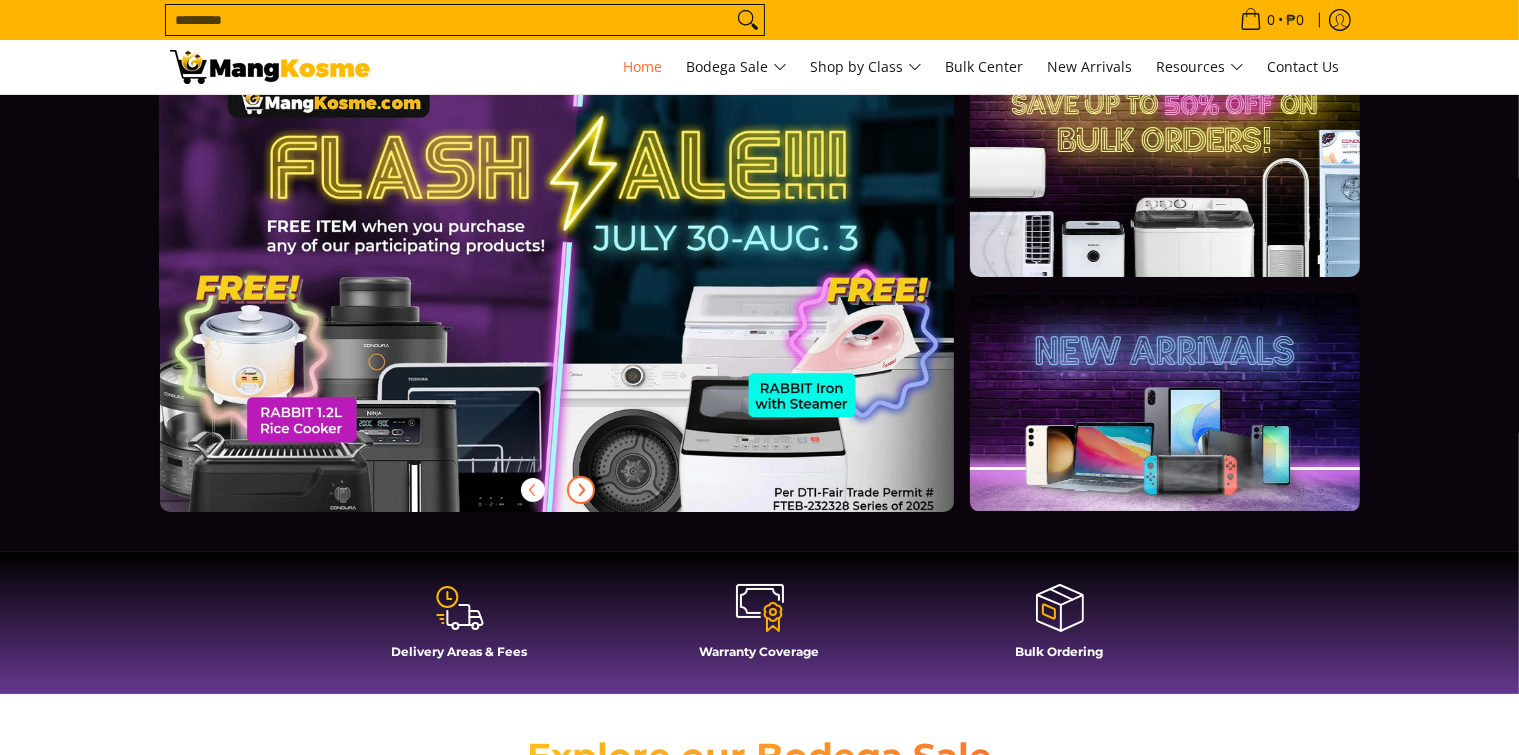 scroll, scrollTop: 200, scrollLeft: 0, axis: vertical 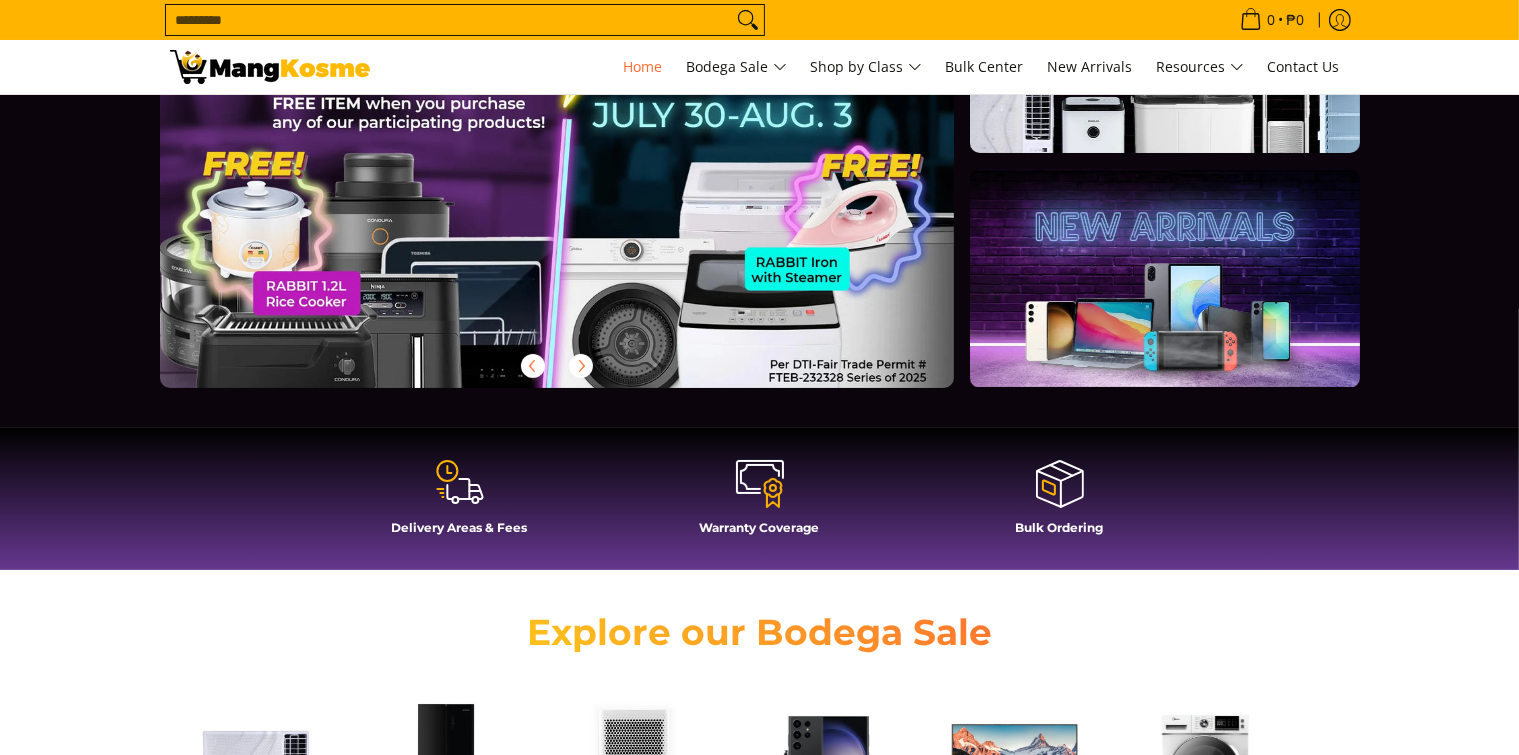 click at bounding box center (460, 484) 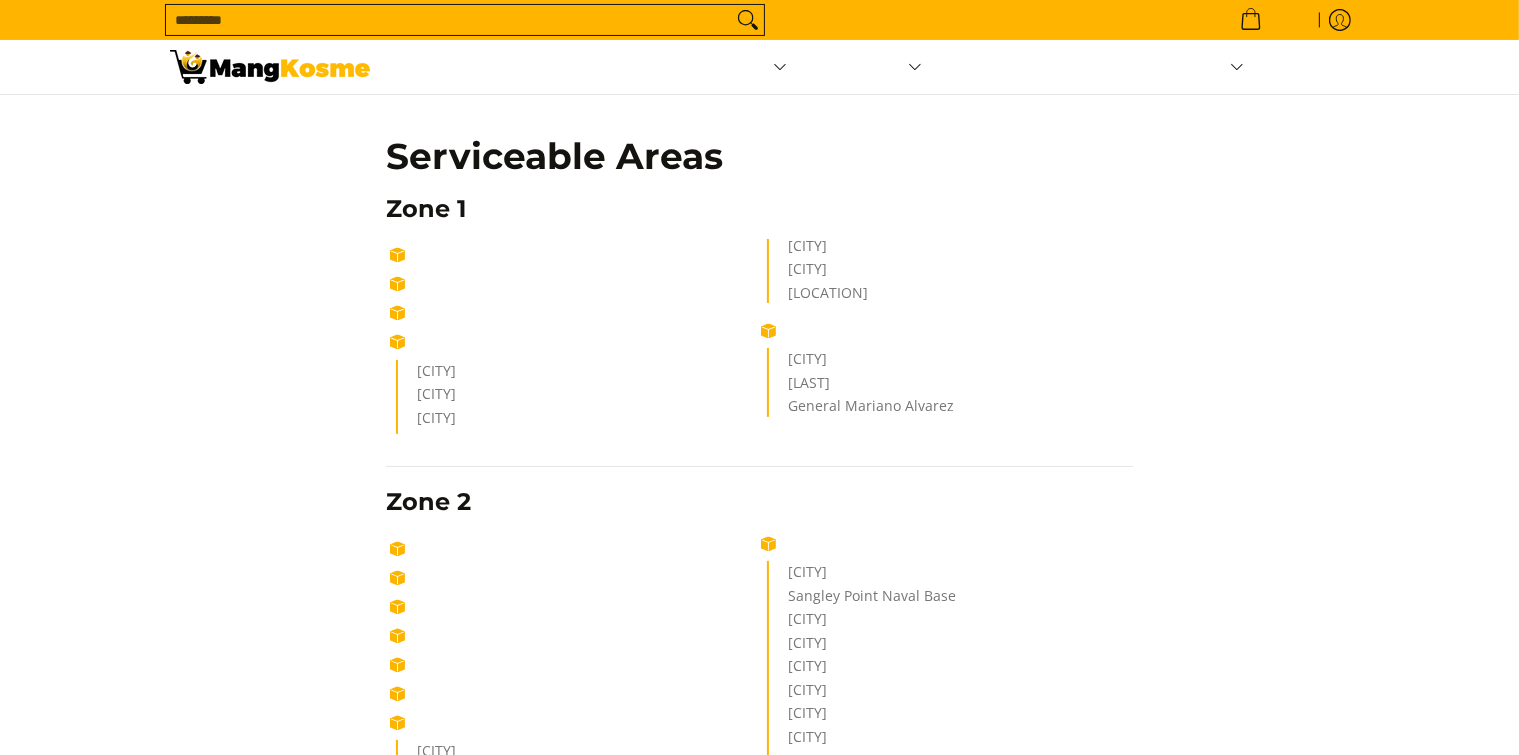 scroll, scrollTop: 300, scrollLeft: 0, axis: vertical 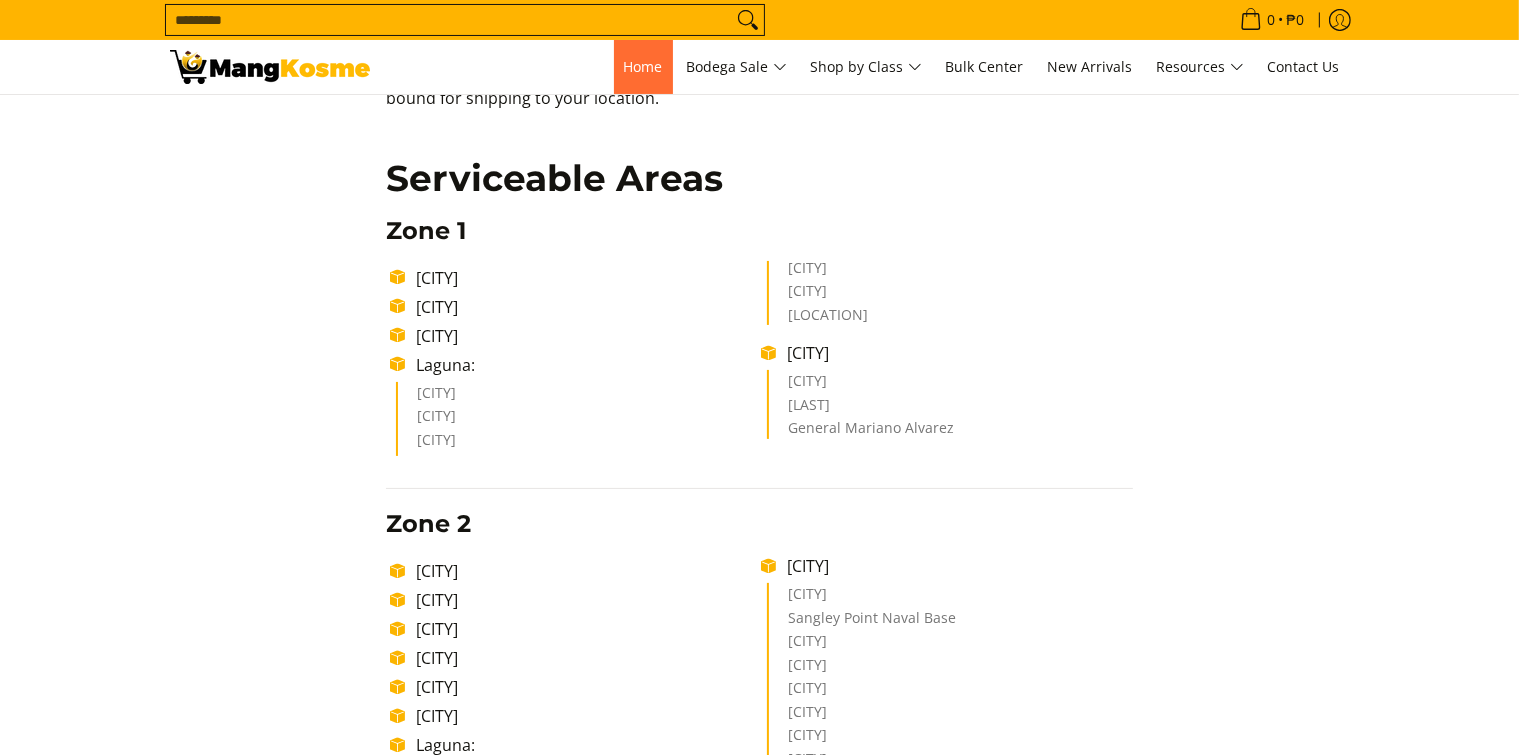 click on "Home" at bounding box center (643, 66) 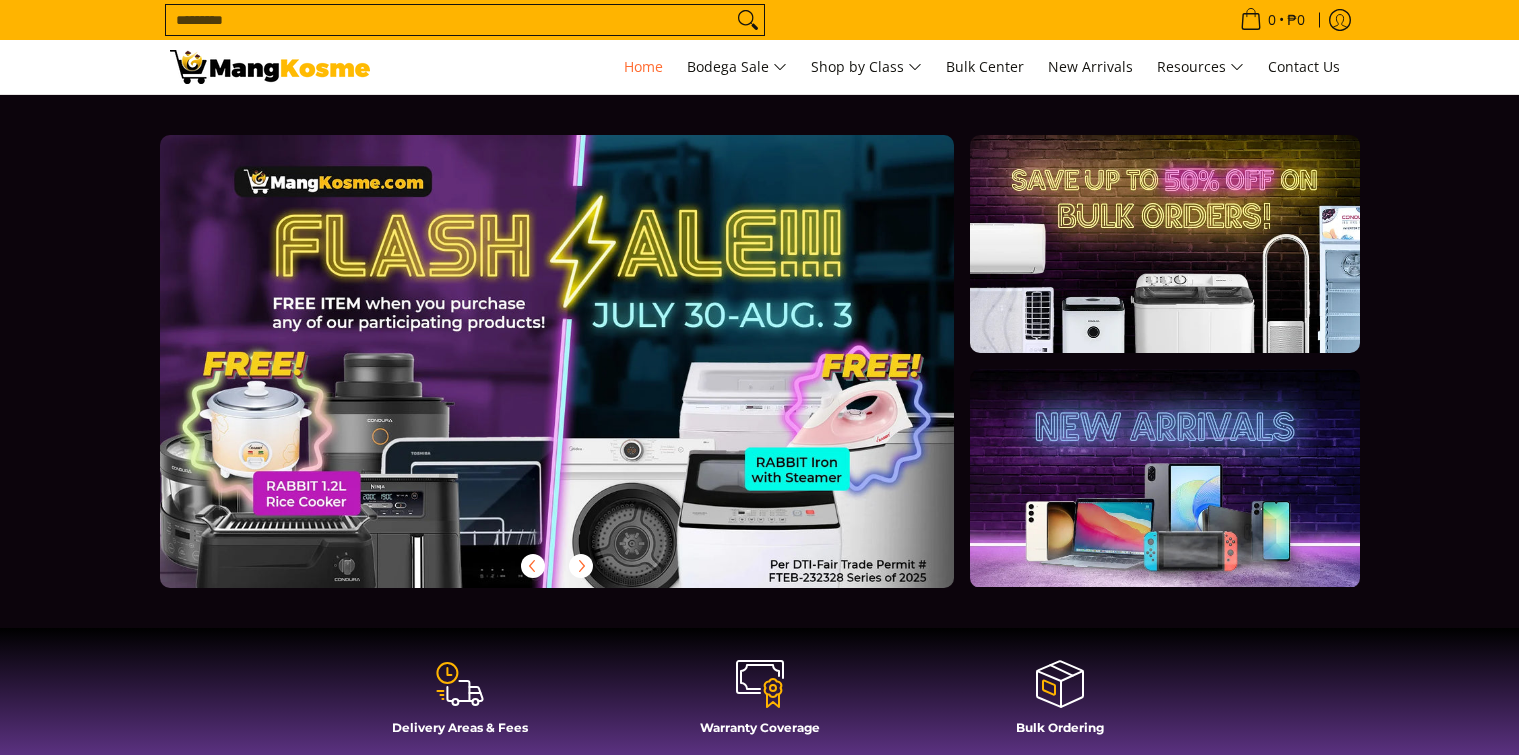 scroll, scrollTop: 700, scrollLeft: 0, axis: vertical 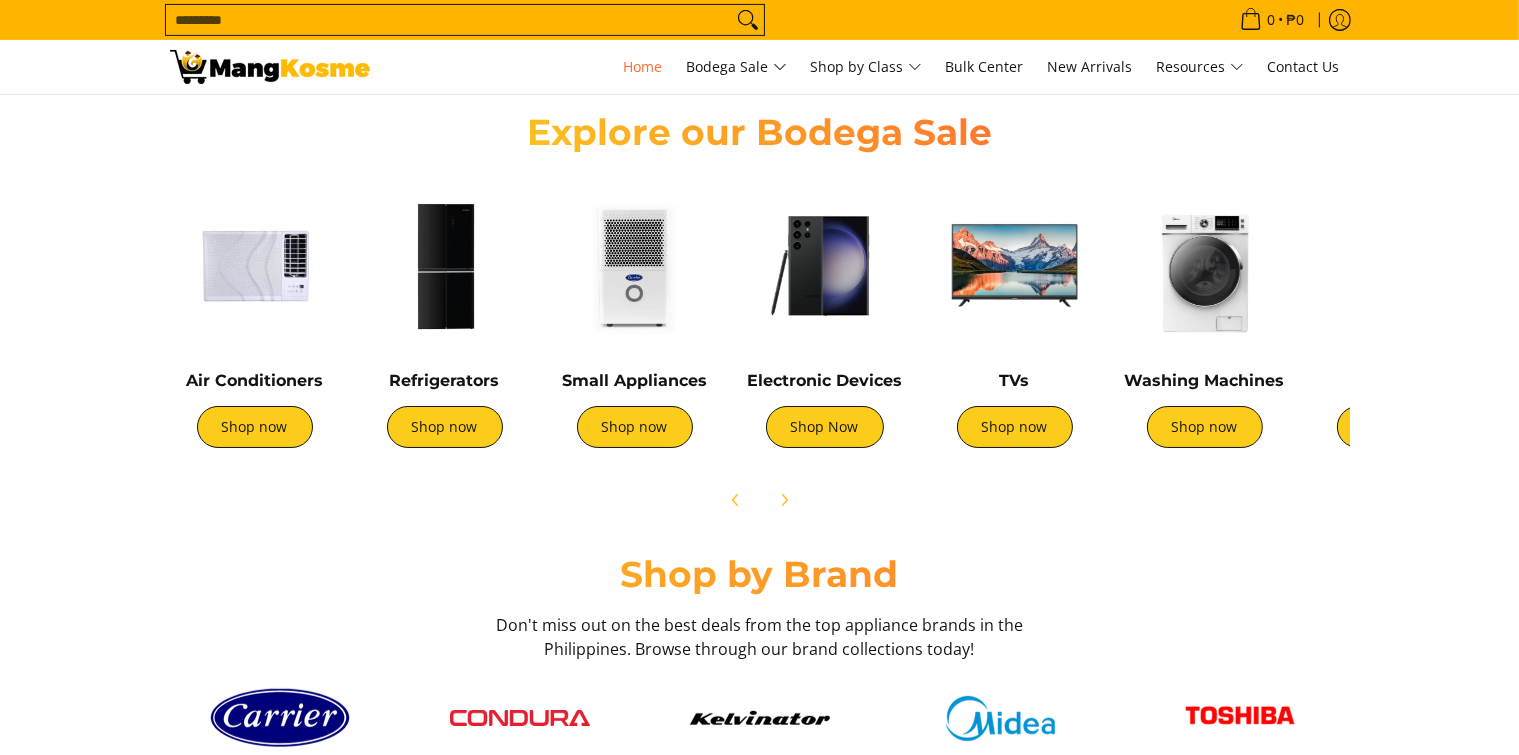 click on "Washing Machines
Shop now" at bounding box center (1205, 324) 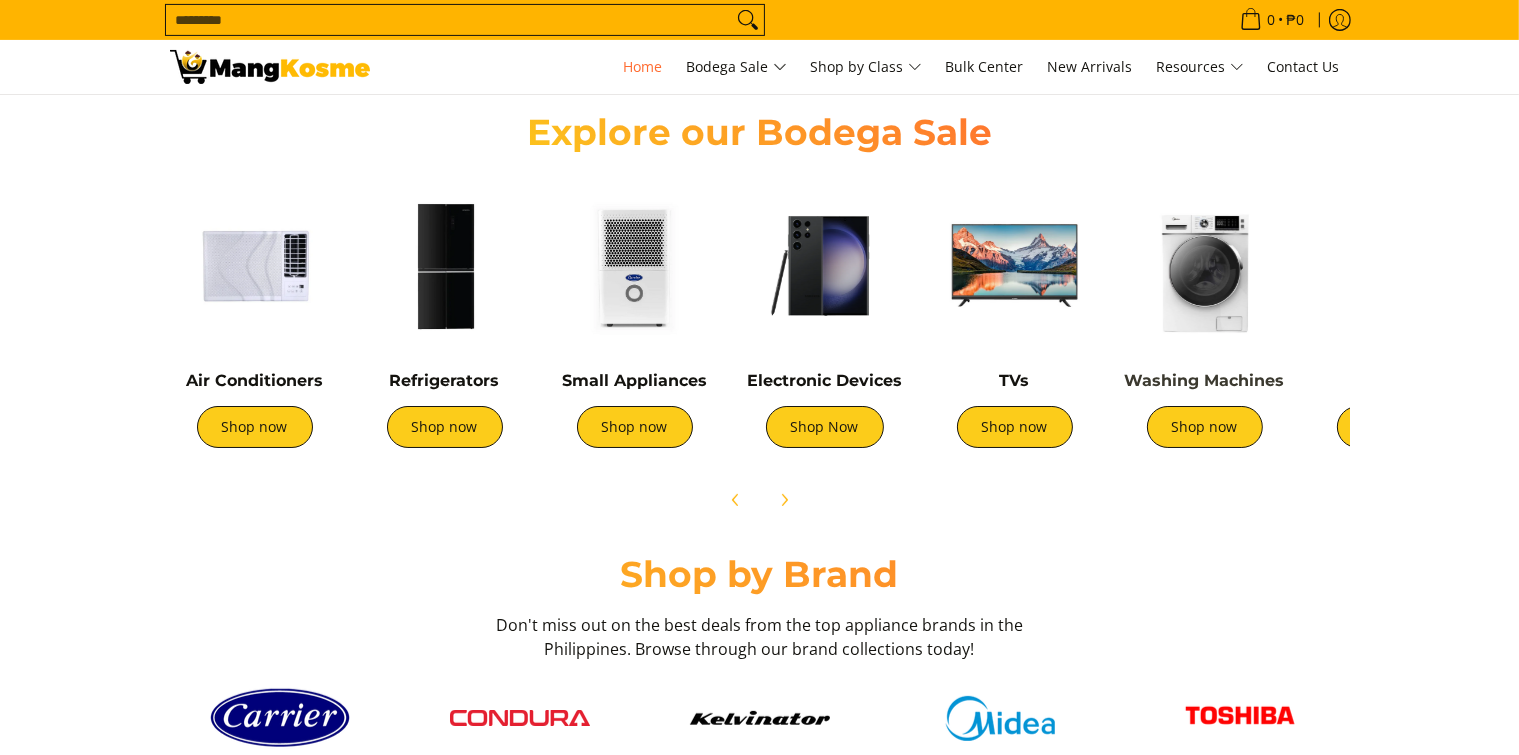 click on "Washing Machines" at bounding box center (1205, 380) 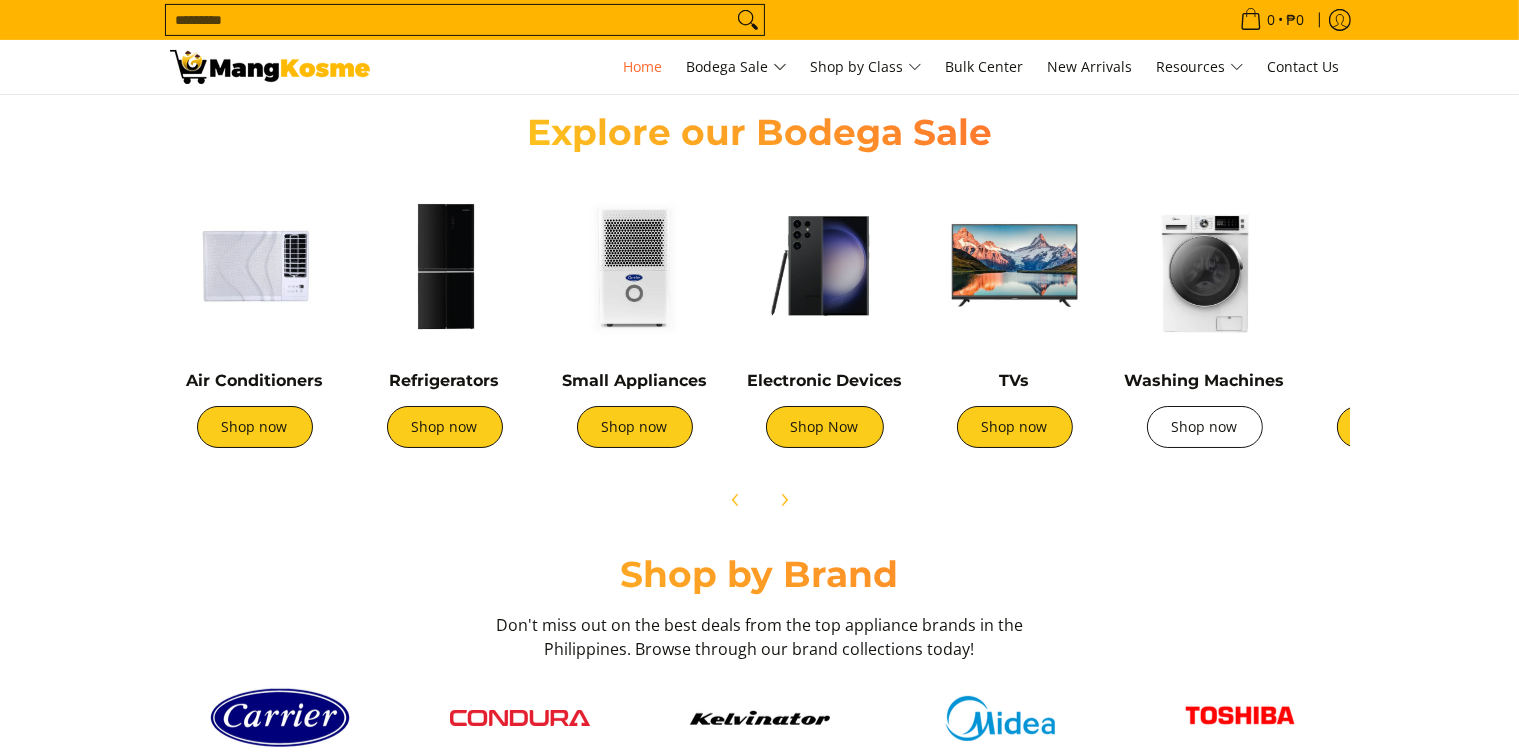 scroll, scrollTop: 0, scrollLeft: 144, axis: horizontal 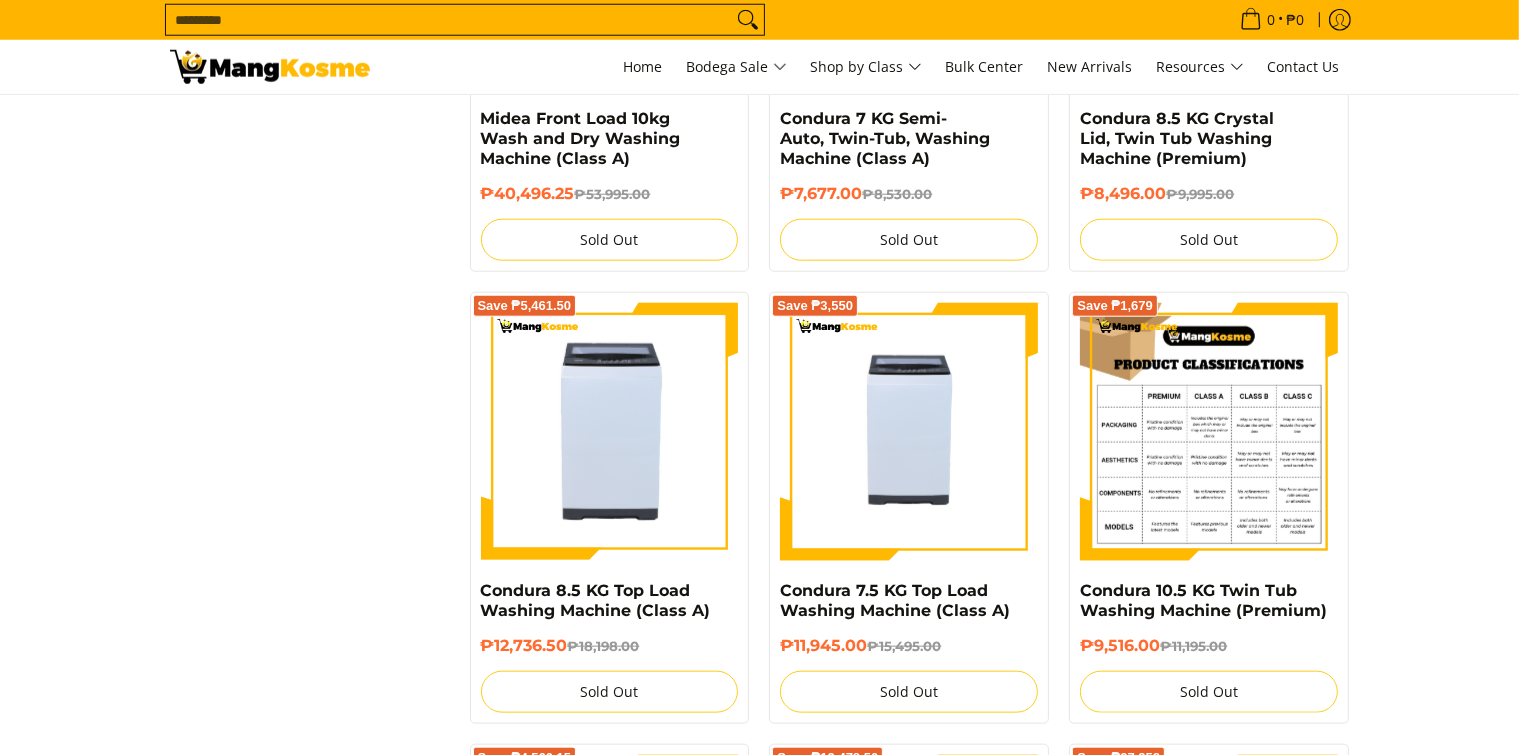 click at bounding box center (1209, 432) 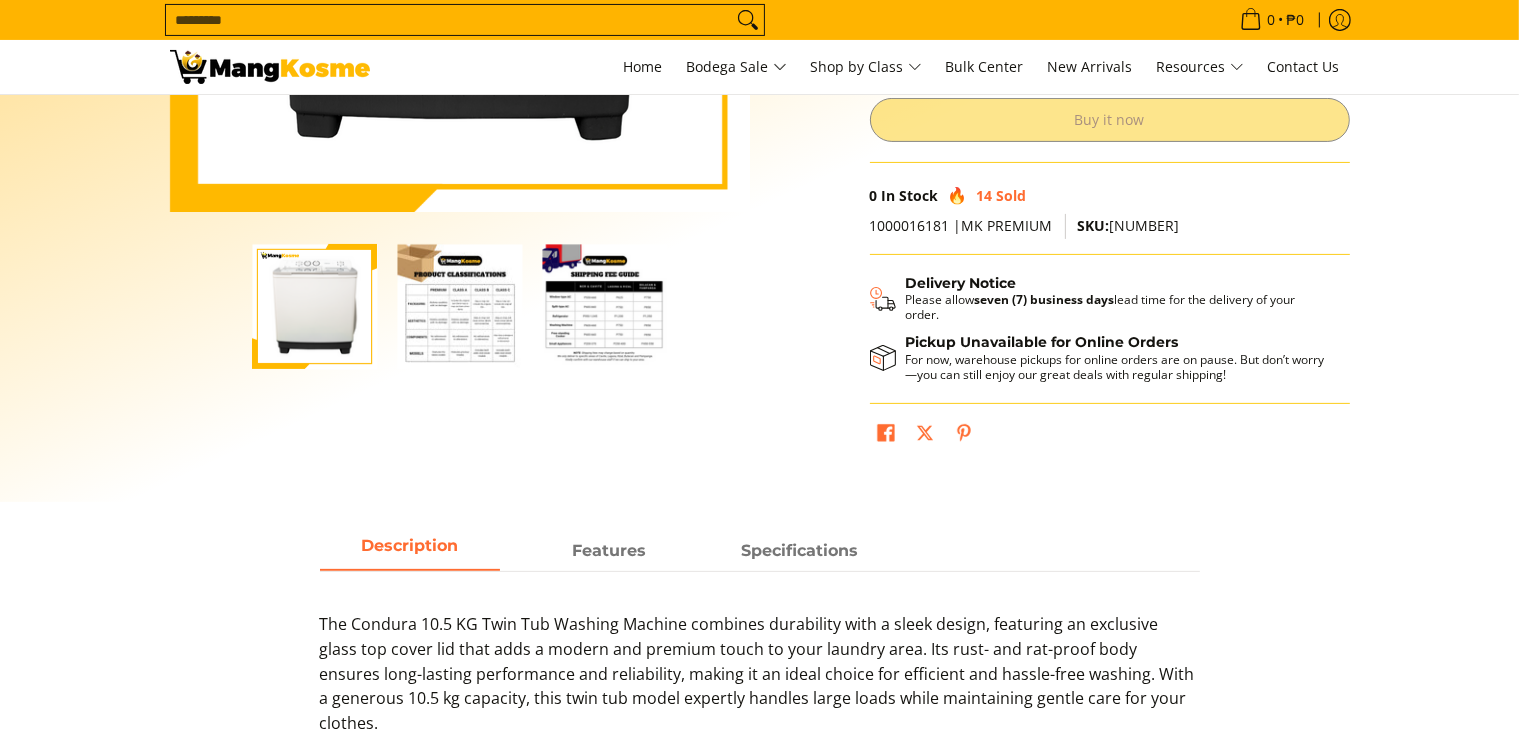 scroll, scrollTop: 500, scrollLeft: 0, axis: vertical 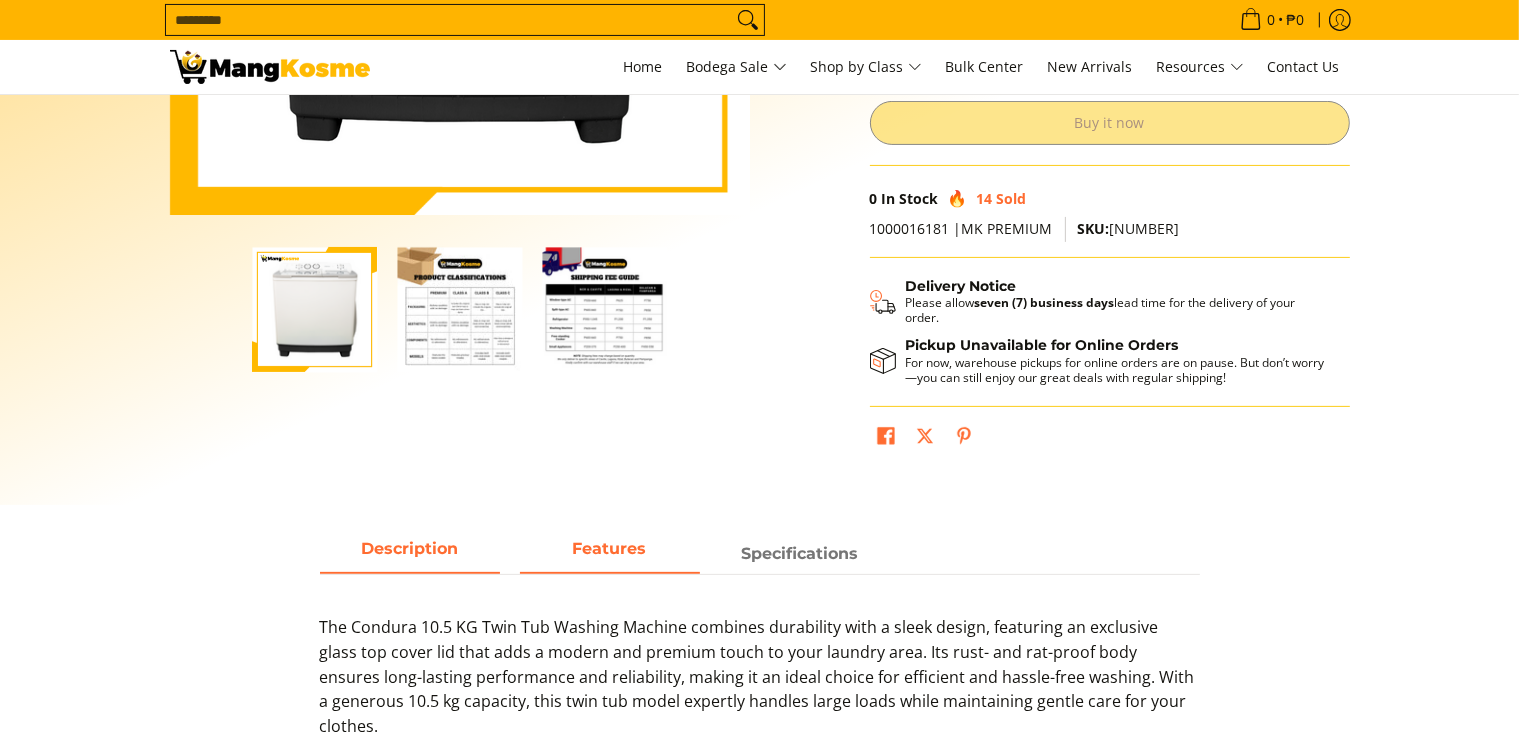 click on "Features" at bounding box center [610, 548] 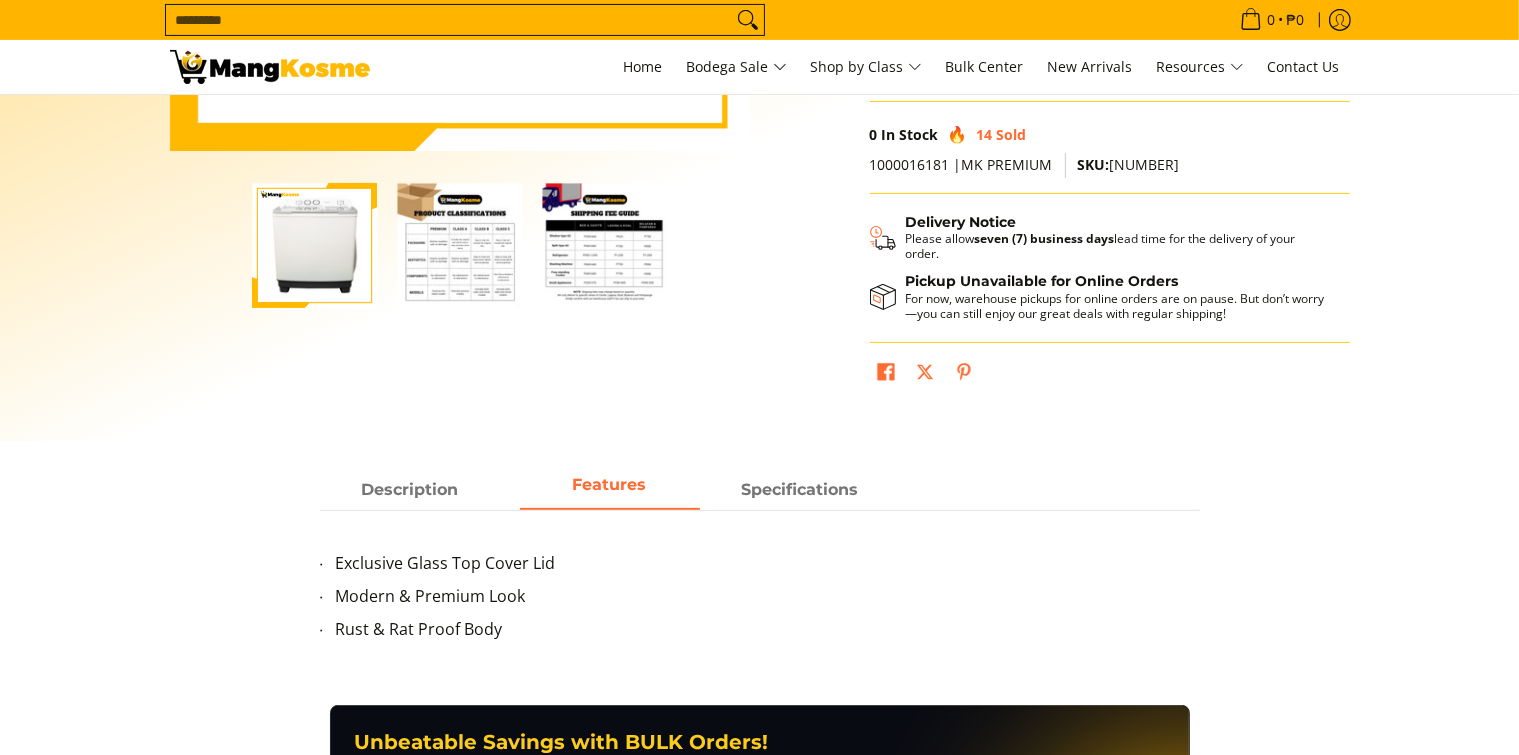 scroll, scrollTop: 600, scrollLeft: 0, axis: vertical 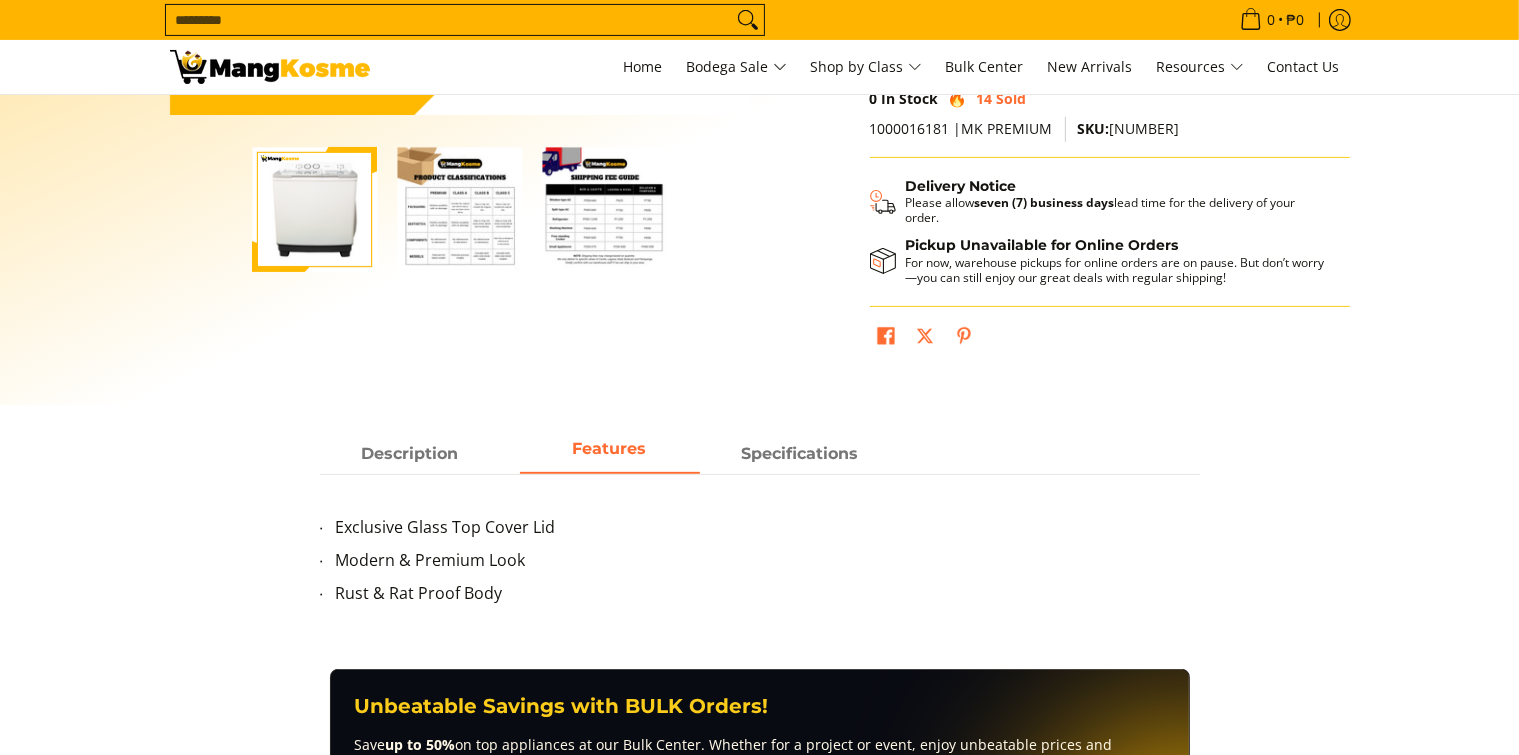 click at bounding box center [459, 209] 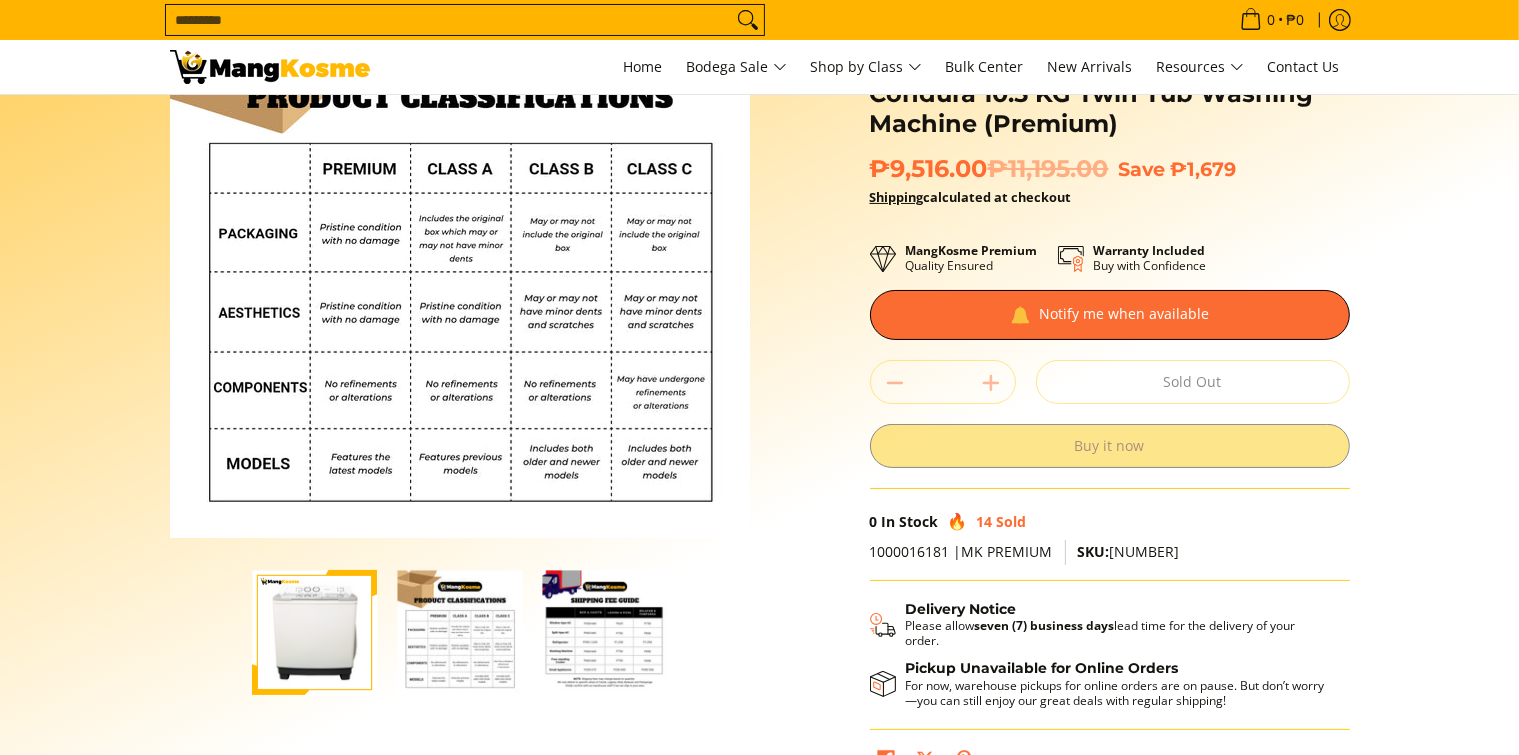 scroll, scrollTop: 200, scrollLeft: 0, axis: vertical 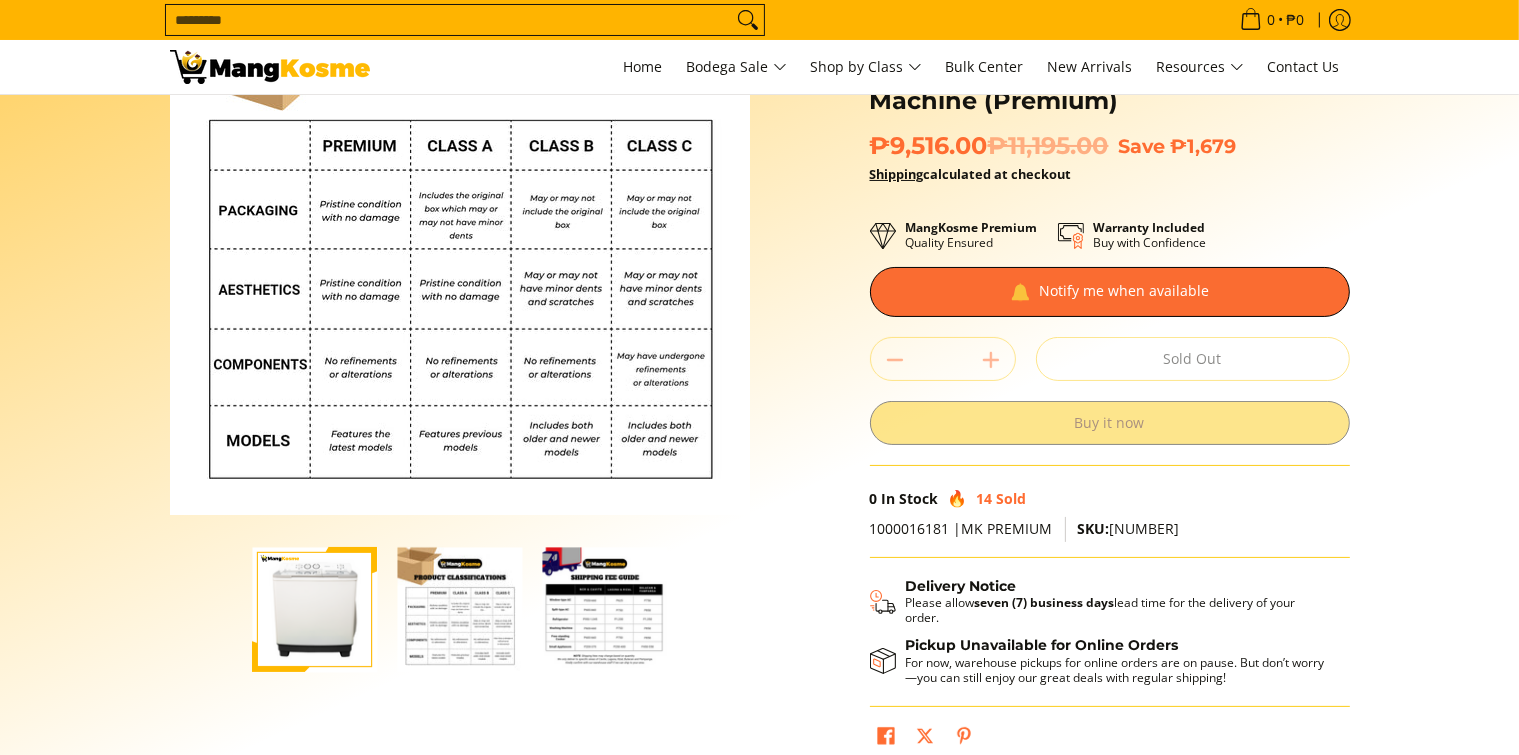 click at bounding box center (604, 609) 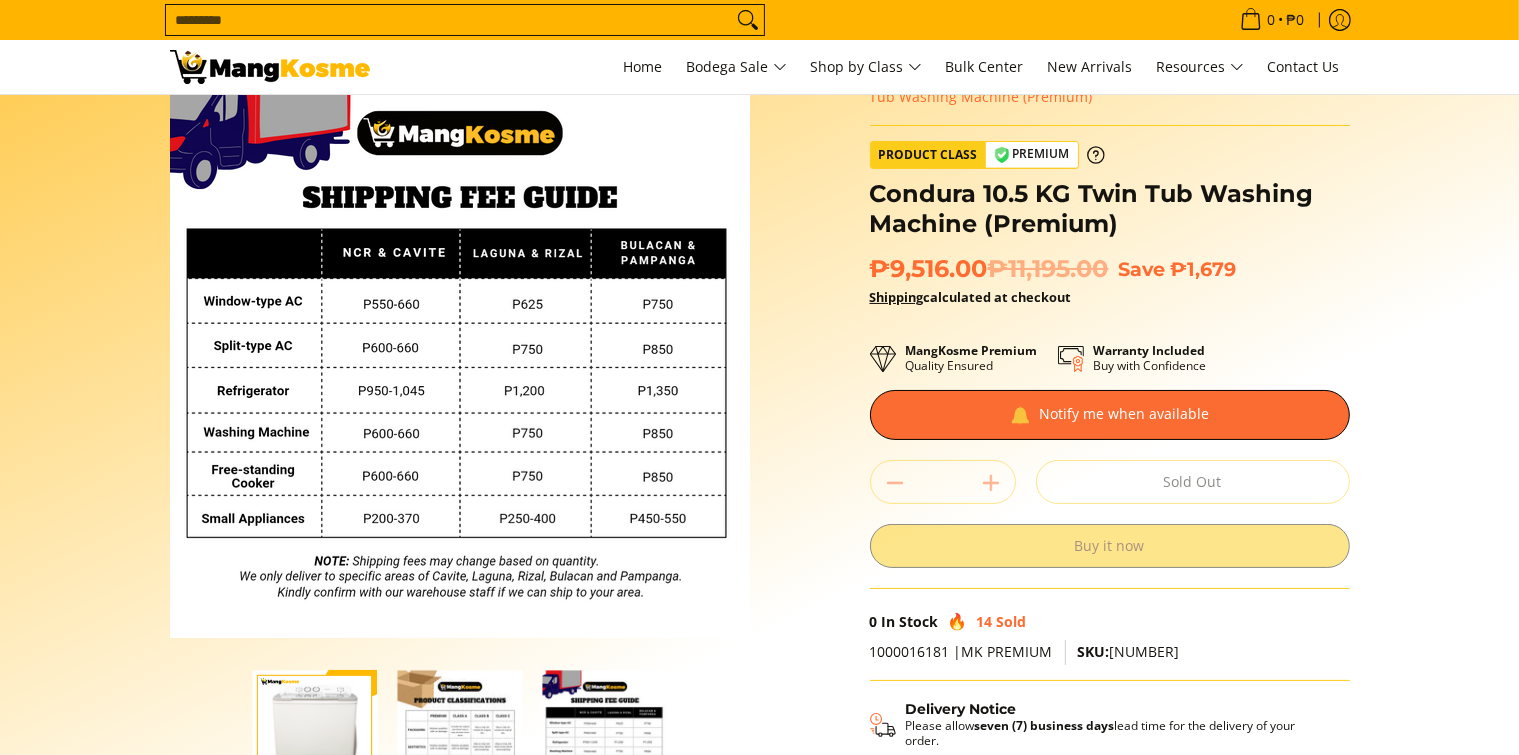 scroll, scrollTop: 0, scrollLeft: 0, axis: both 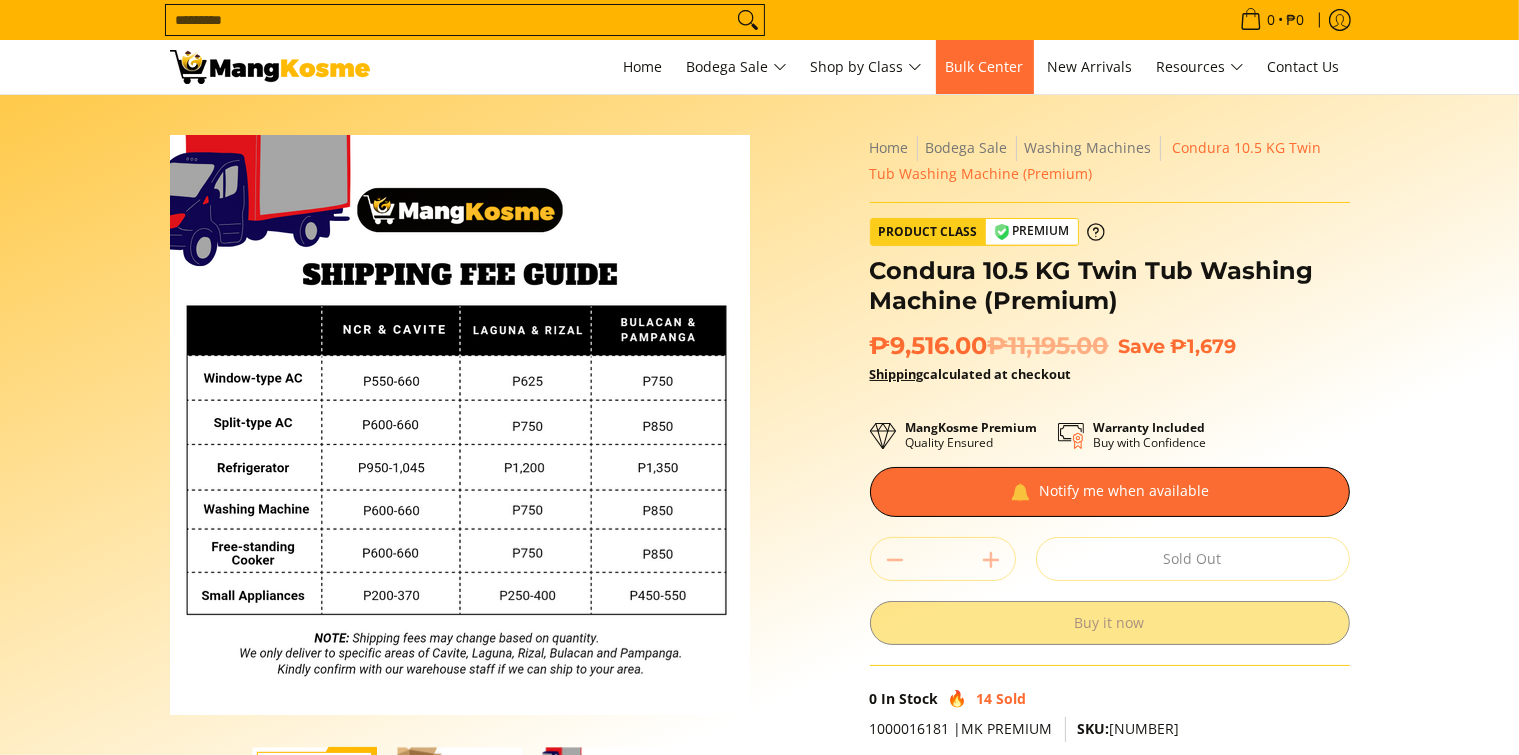 click on "Bulk Center" at bounding box center (985, 66) 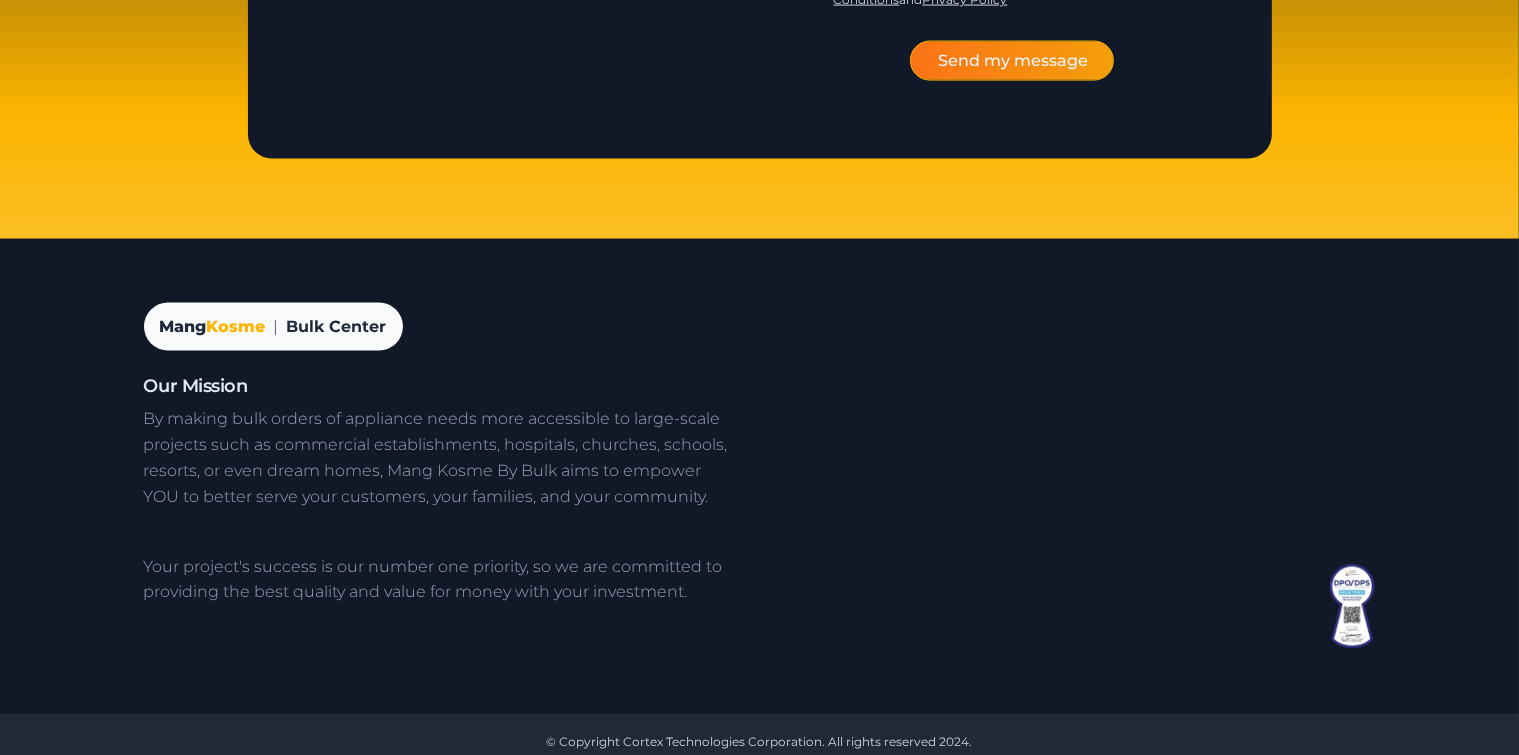 scroll, scrollTop: 3219, scrollLeft: 0, axis: vertical 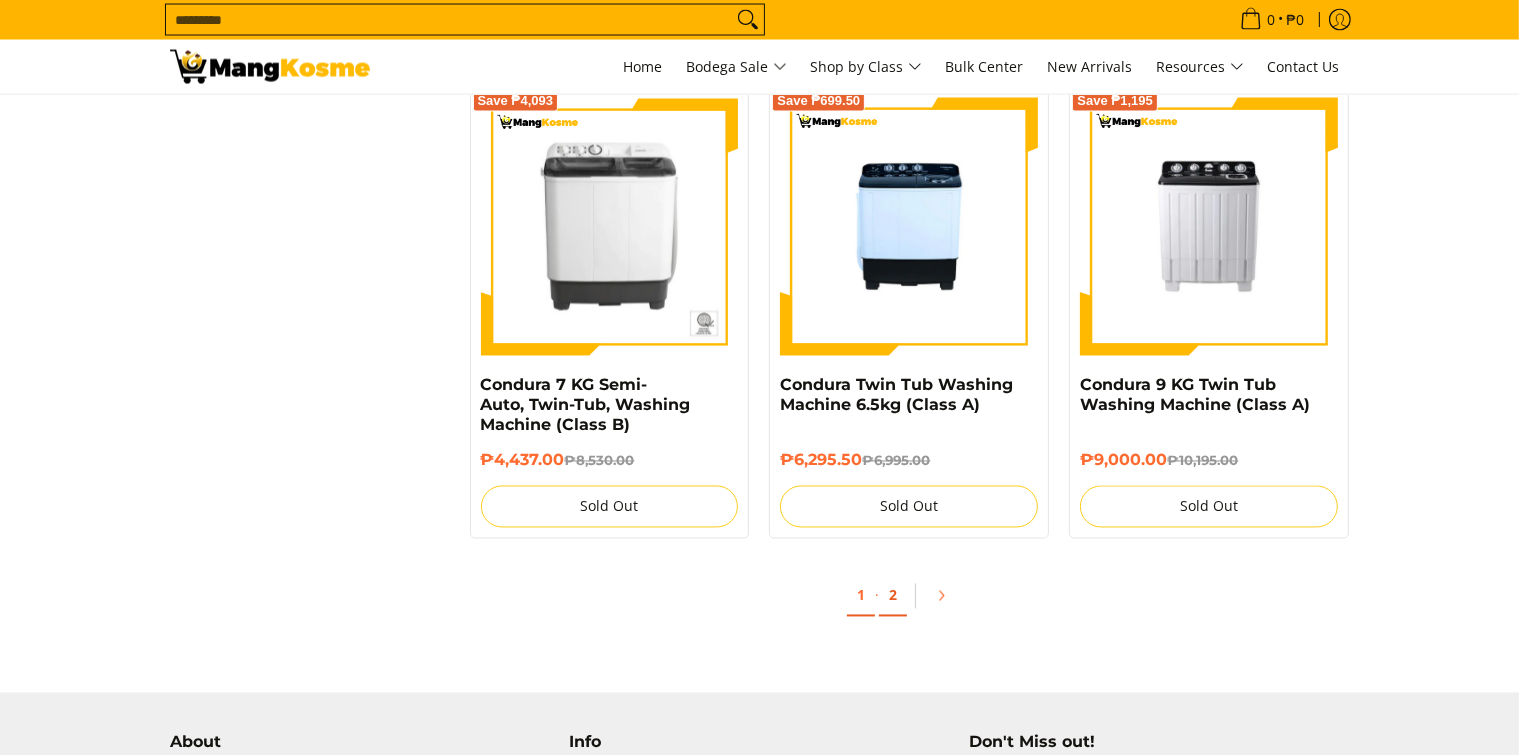 click on "2" at bounding box center (893, 596) 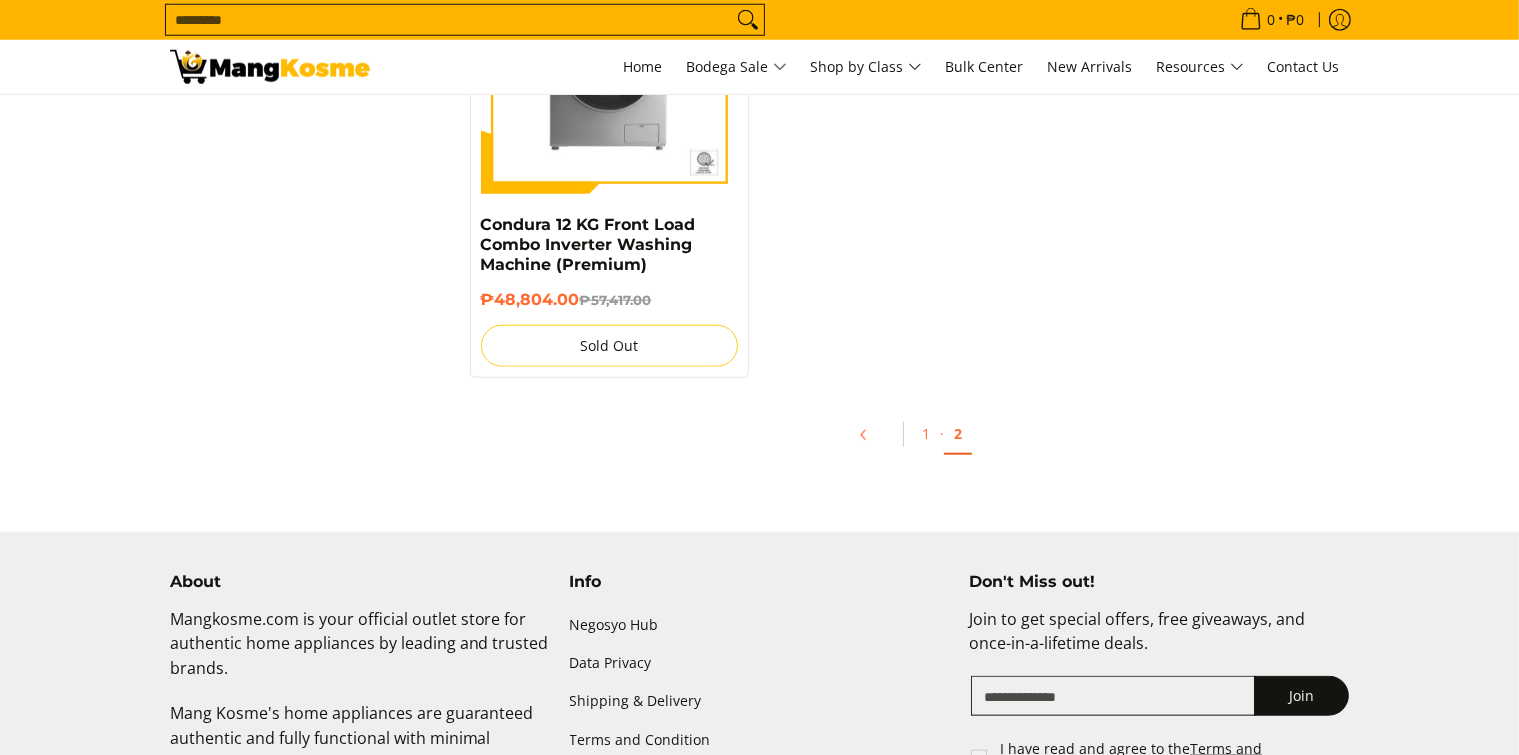 scroll, scrollTop: 2000, scrollLeft: 0, axis: vertical 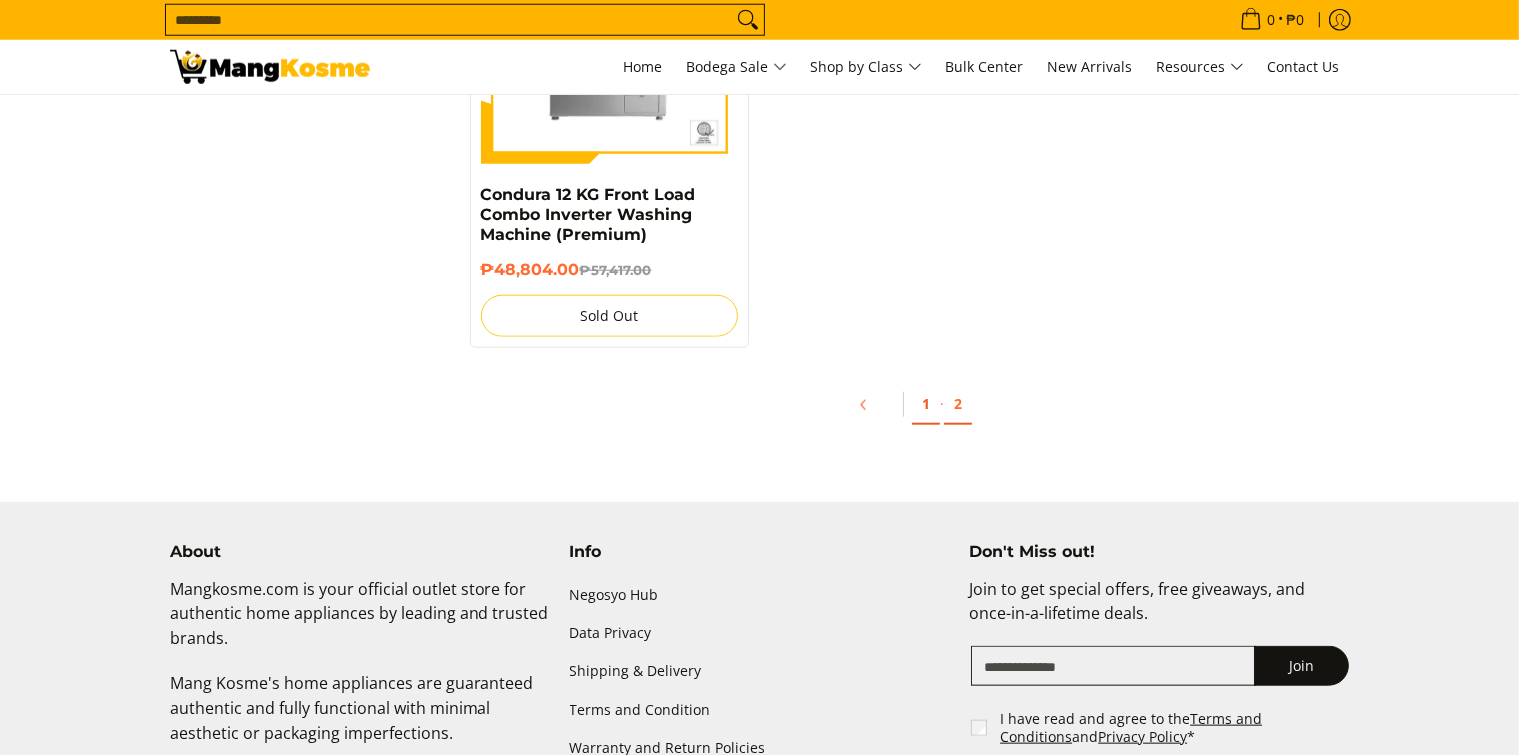 click on "1" at bounding box center (926, 404) 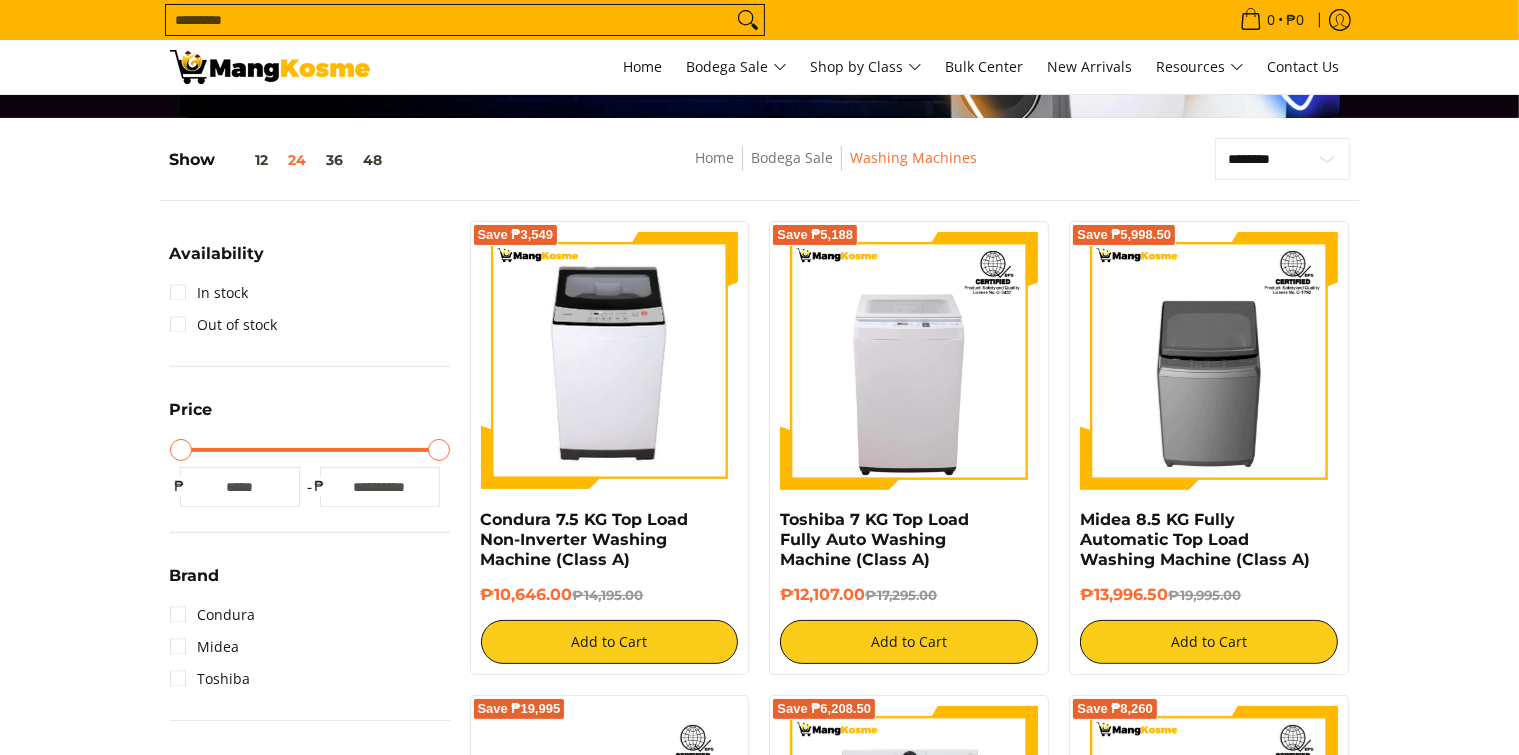 scroll, scrollTop: 200, scrollLeft: 0, axis: vertical 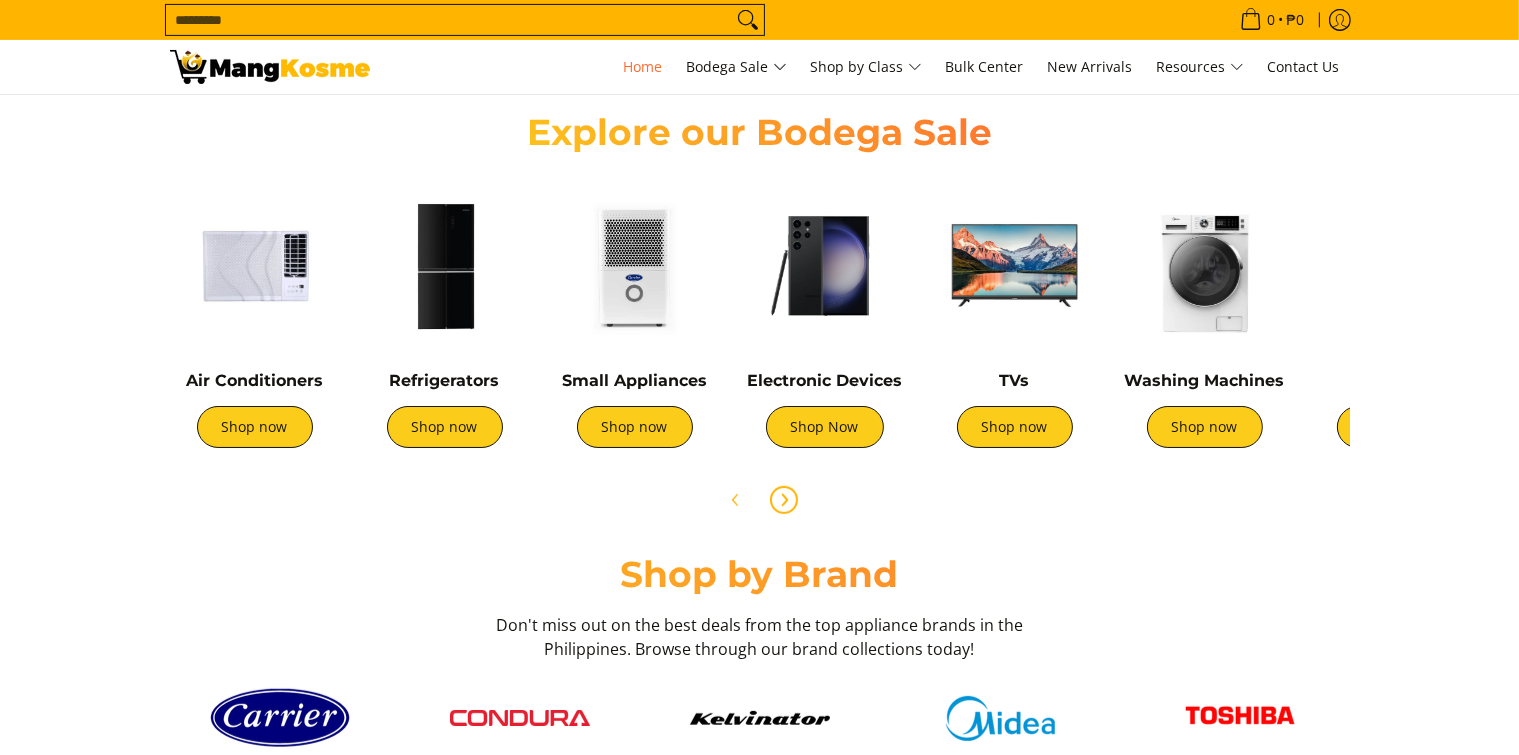 click 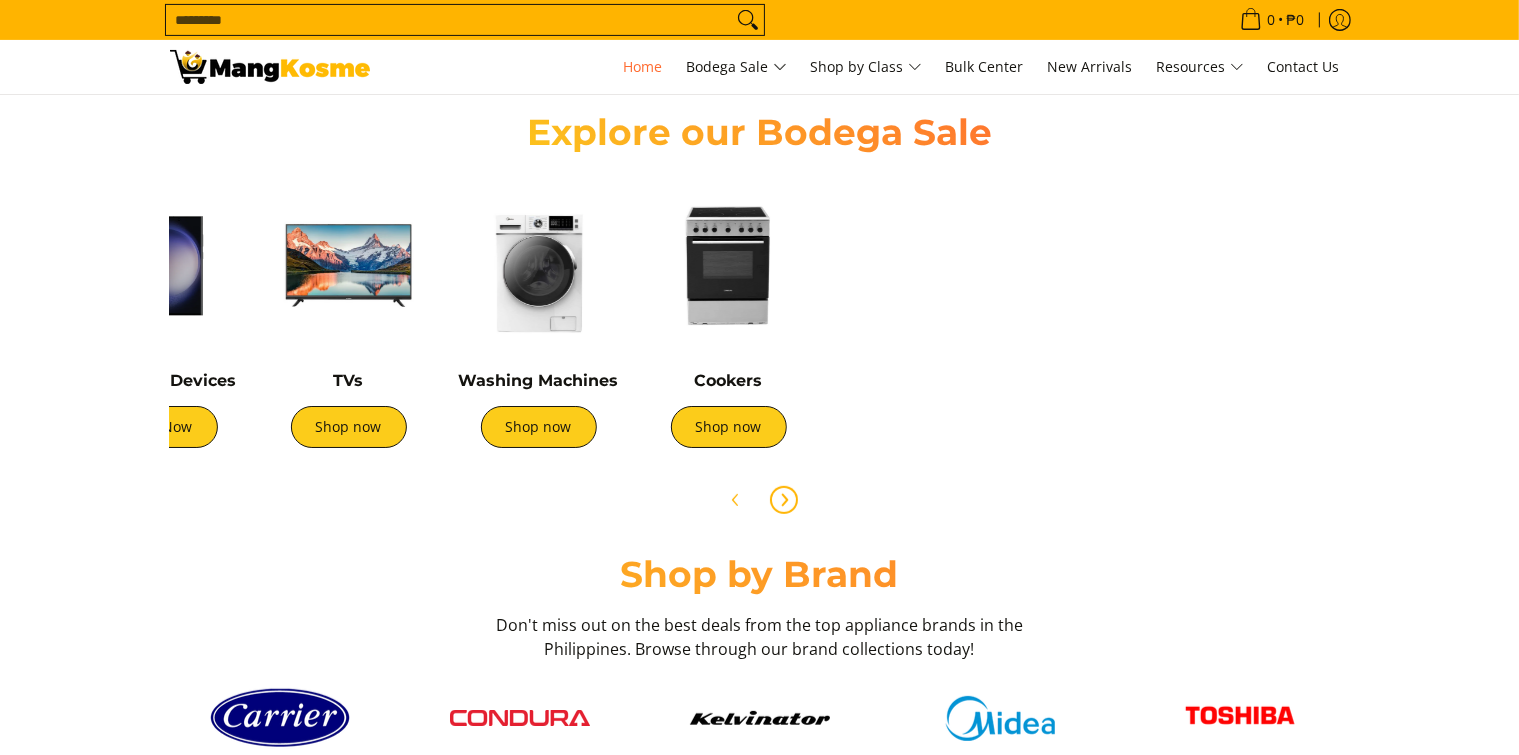 scroll, scrollTop: 0, scrollLeft: 794, axis: horizontal 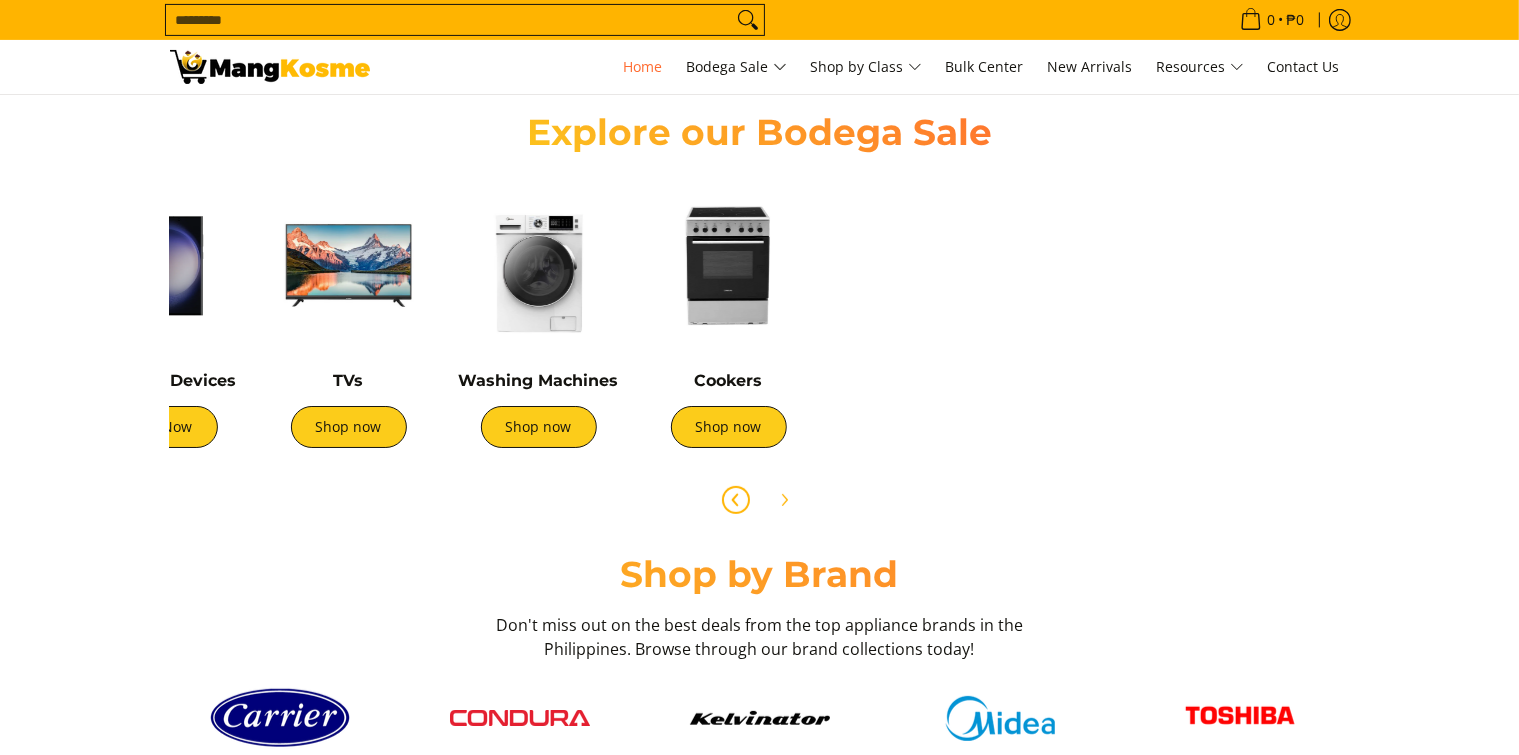 click 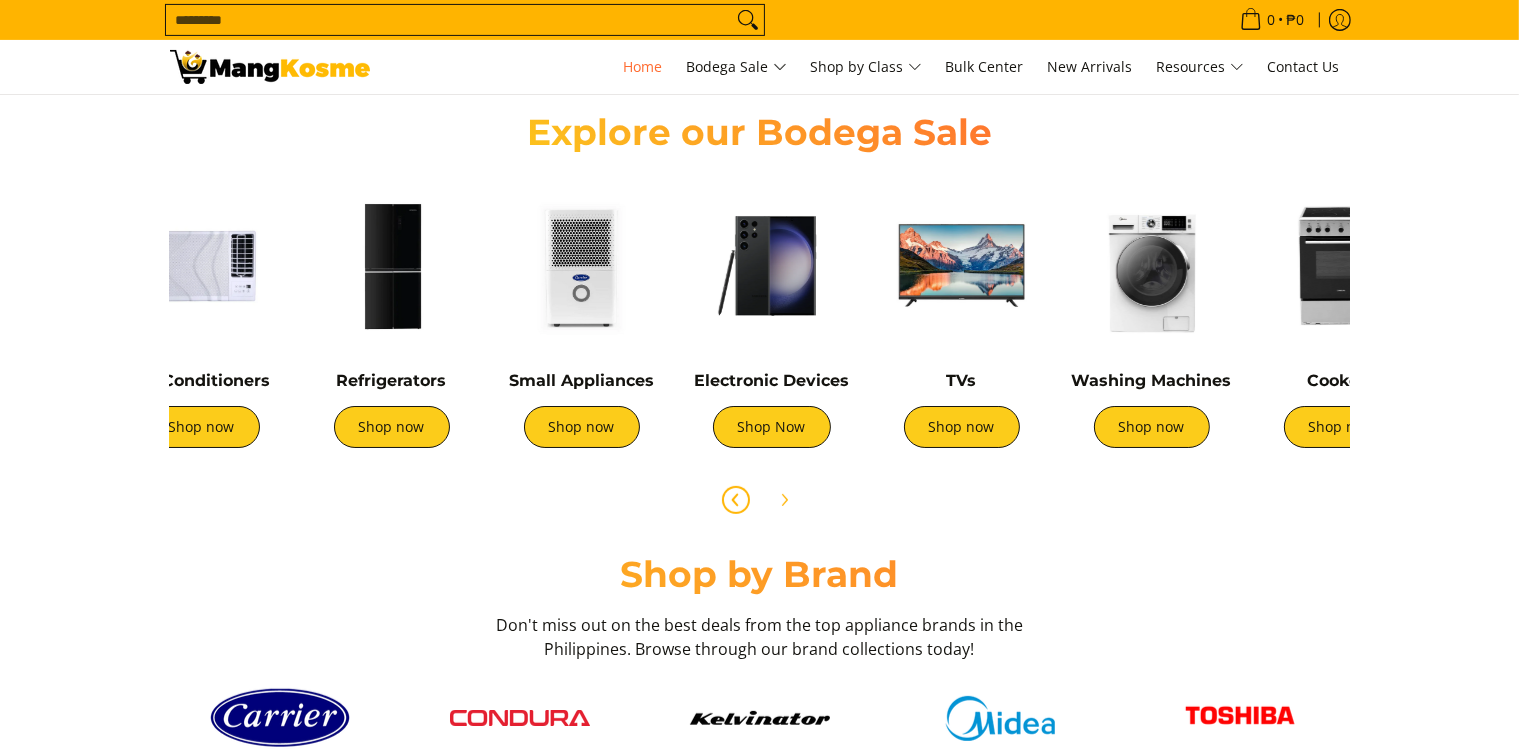 scroll, scrollTop: 0, scrollLeft: 0, axis: both 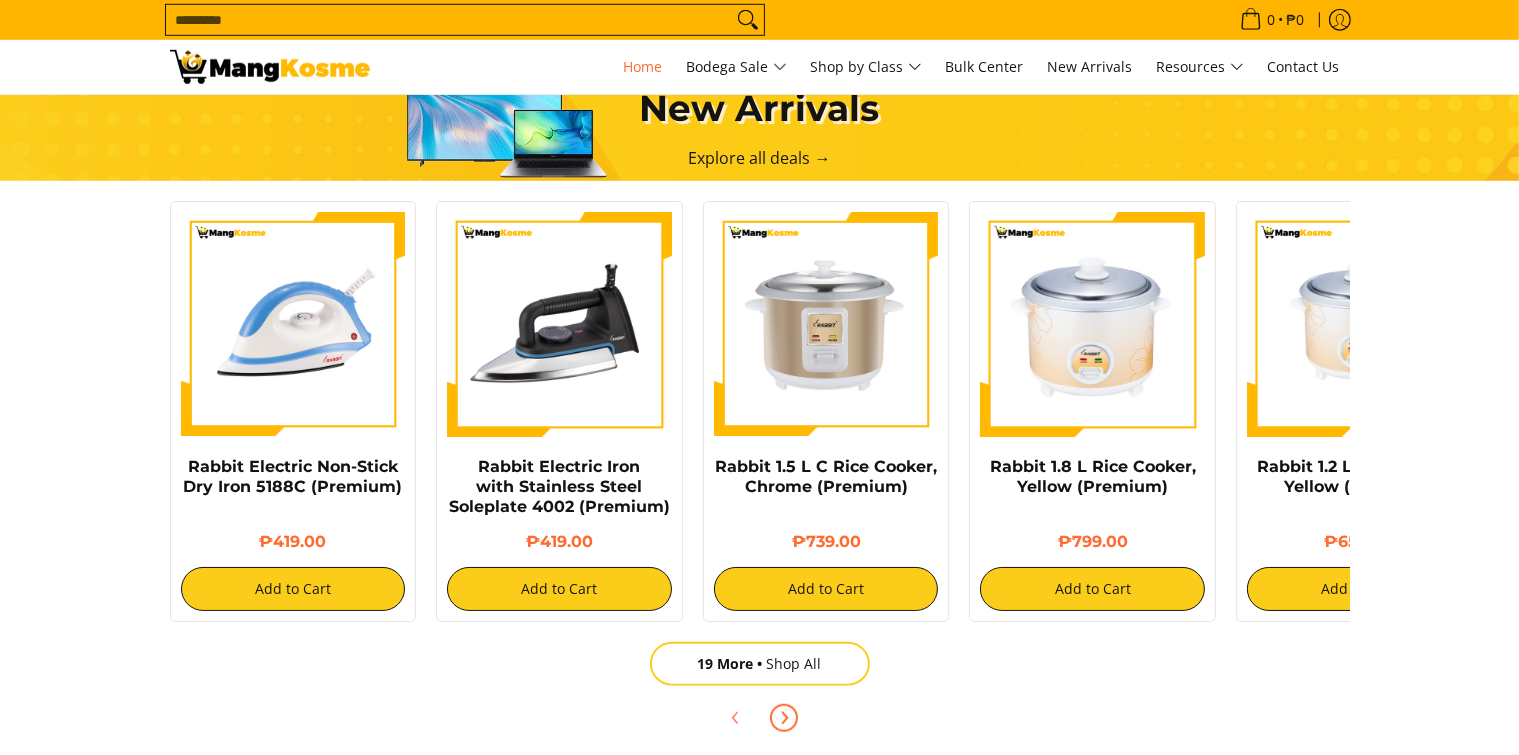click 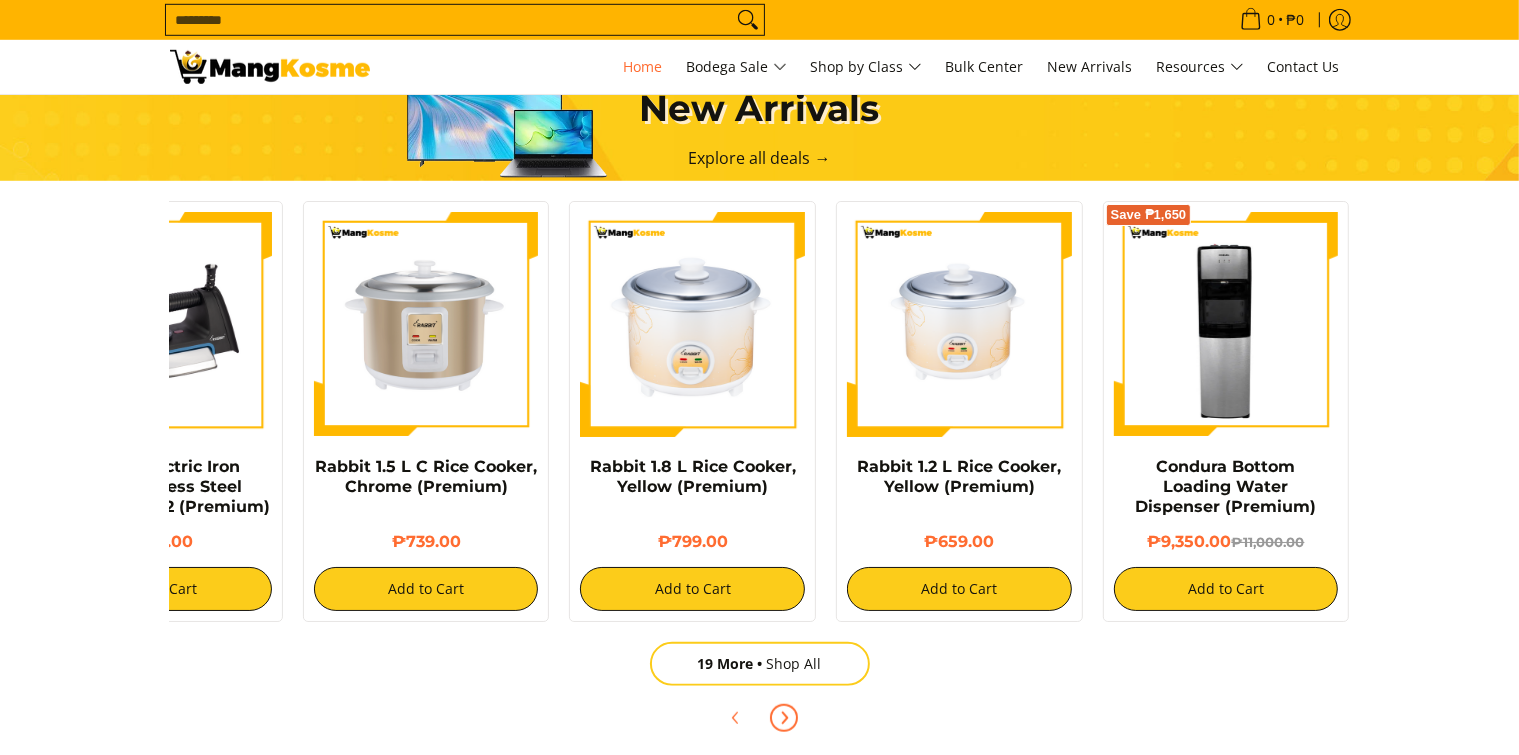click 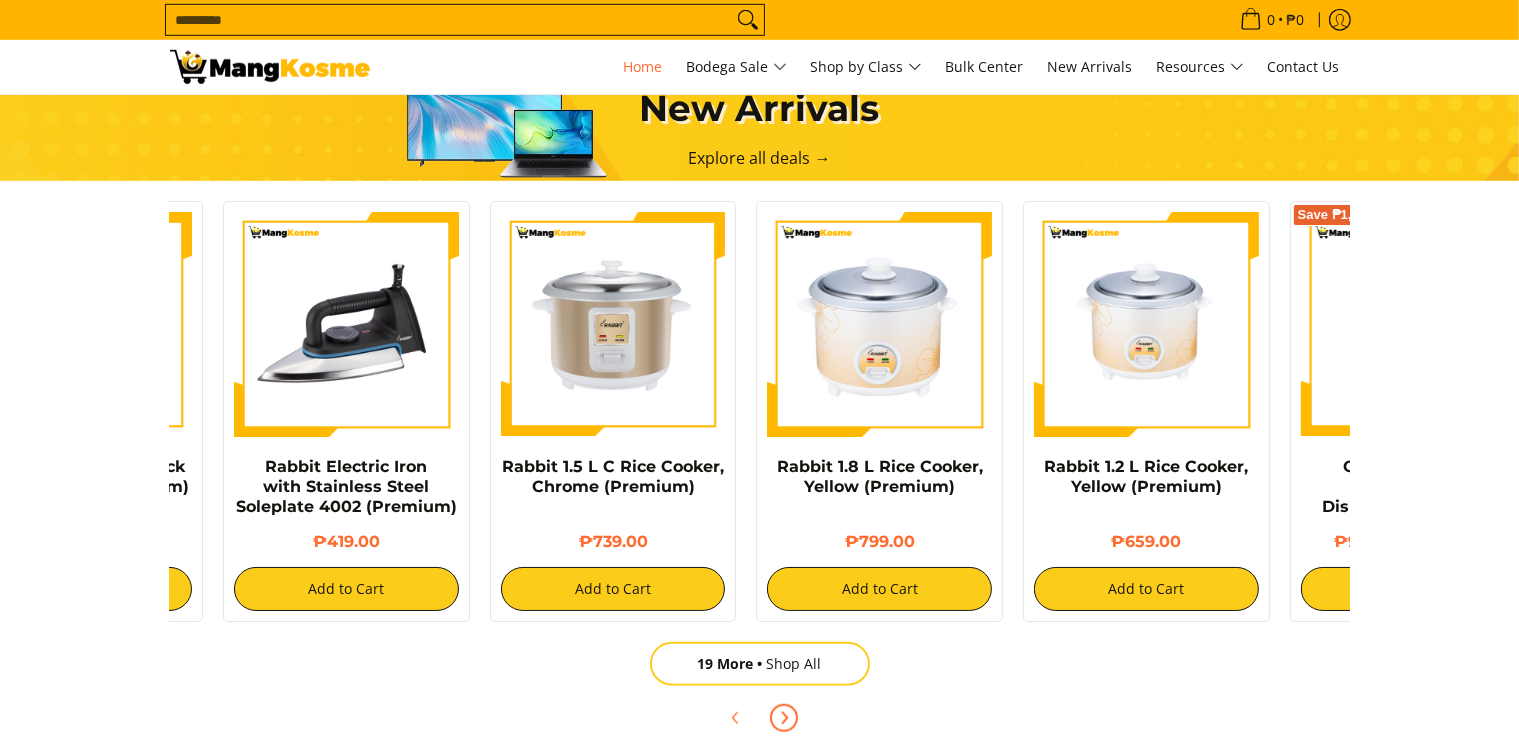 scroll, scrollTop: 0, scrollLeft: 0, axis: both 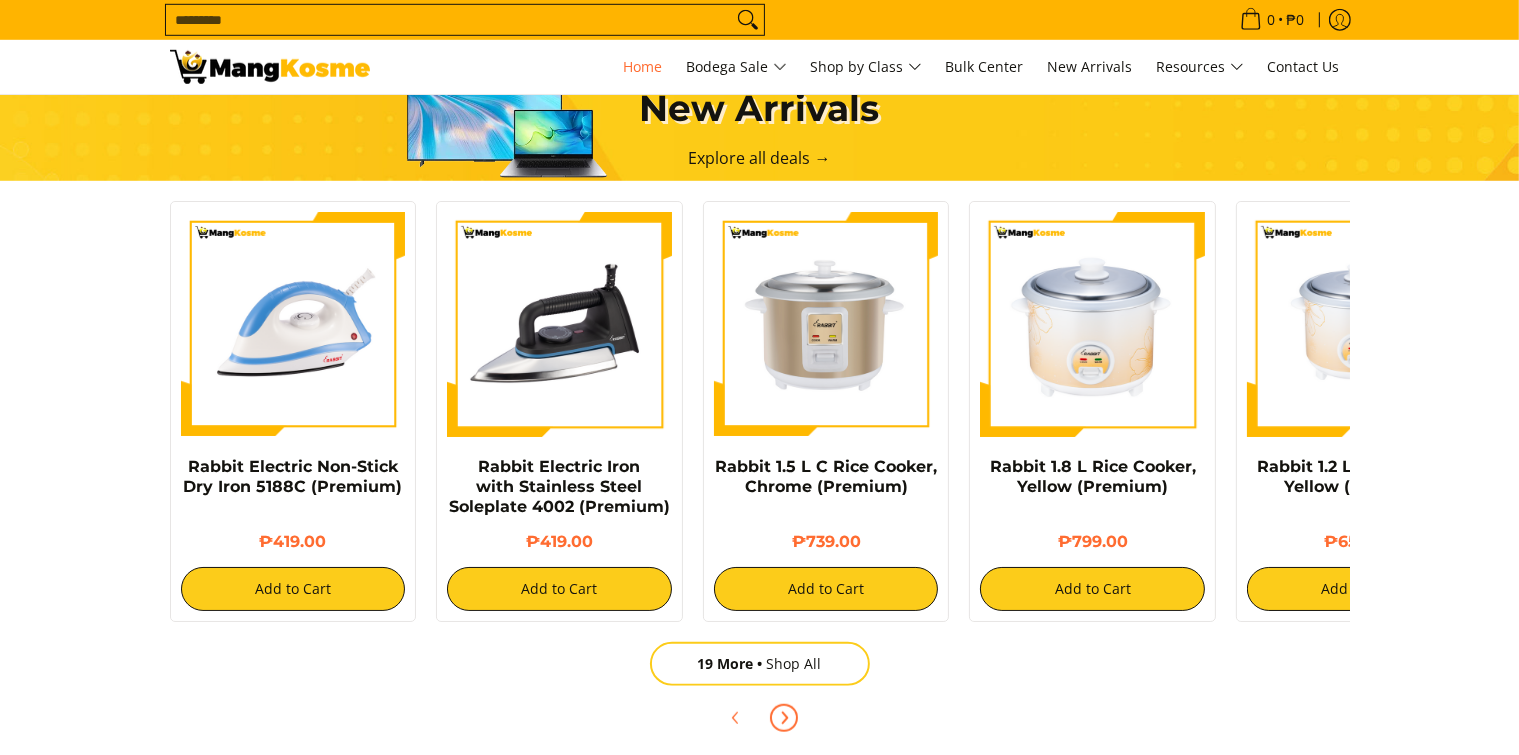 click 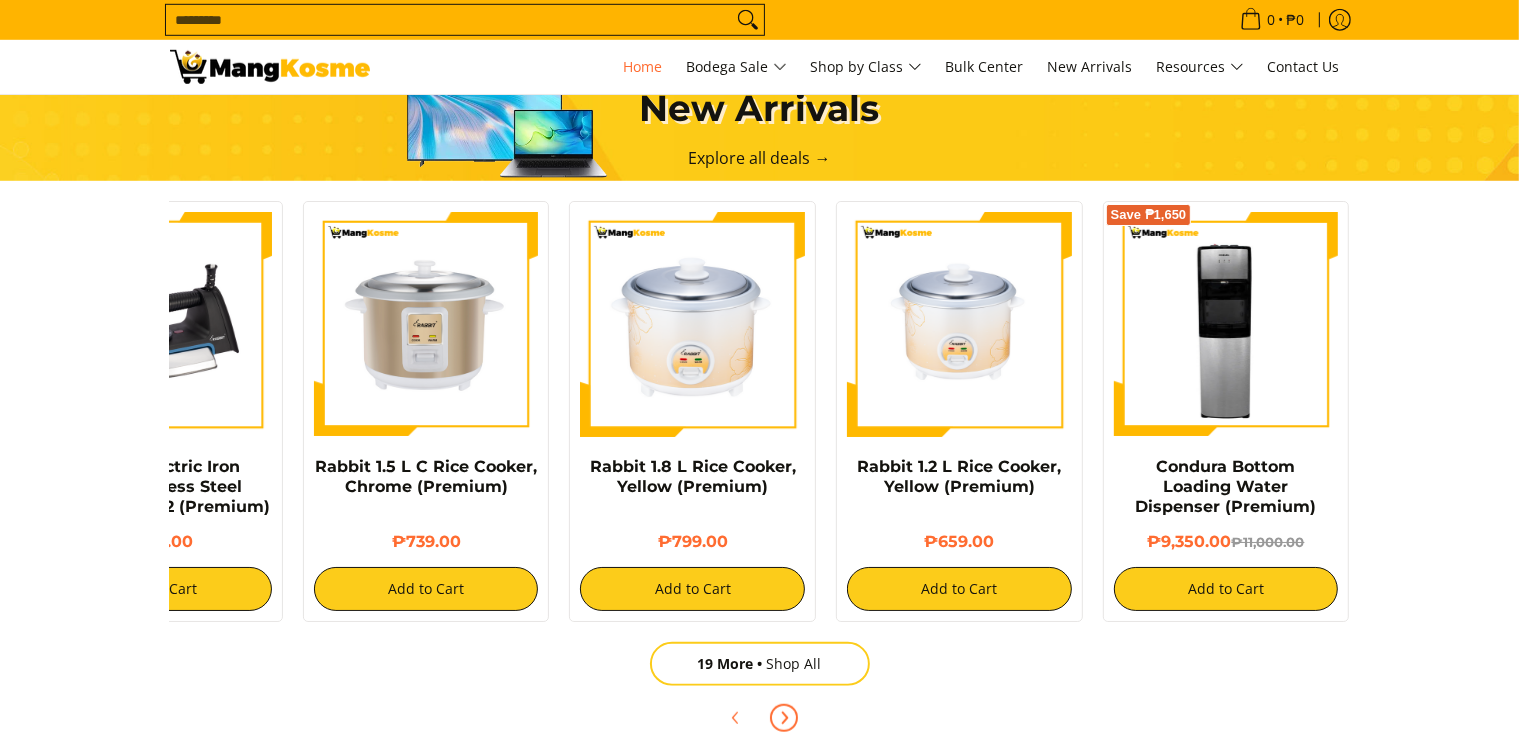 click 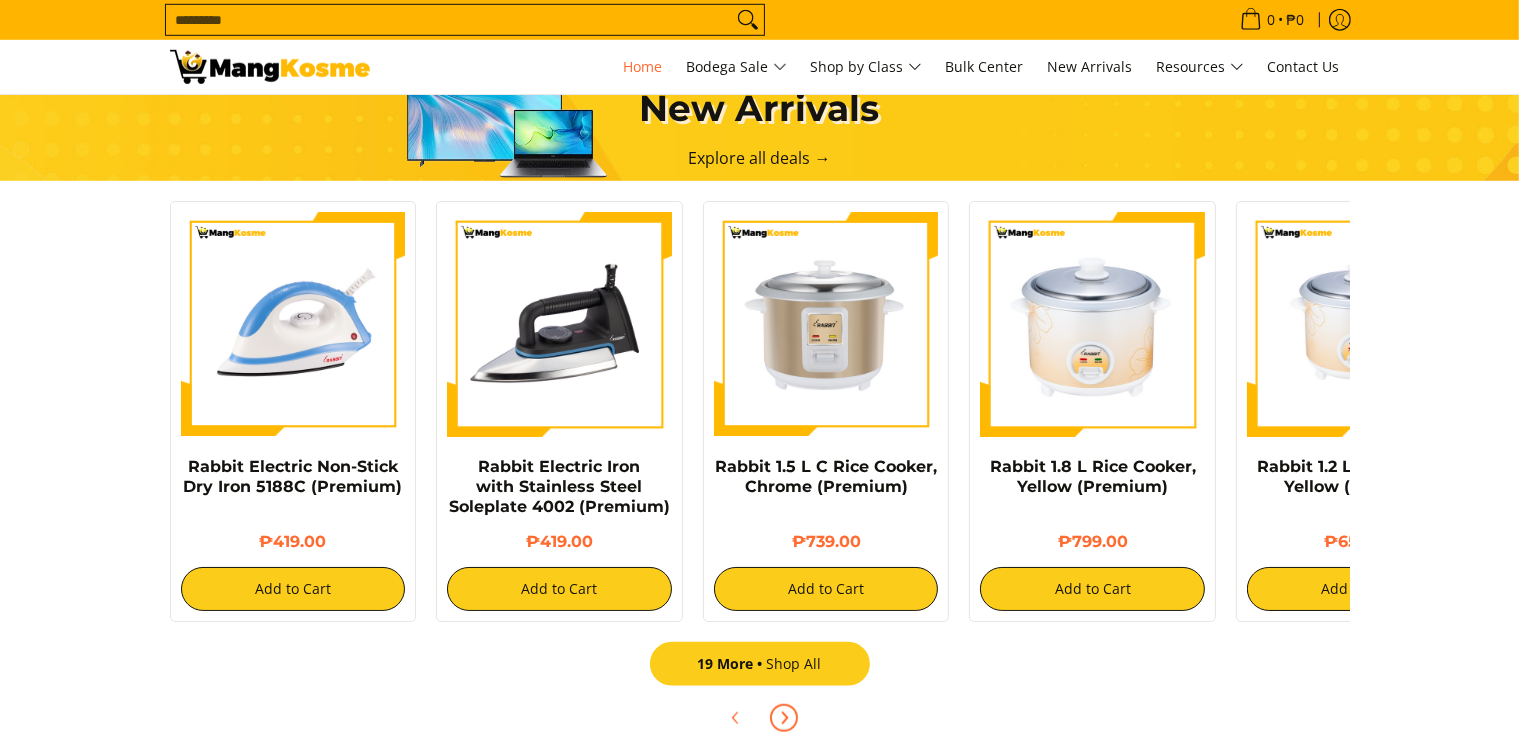 scroll, scrollTop: 0, scrollLeft: 3180, axis: horizontal 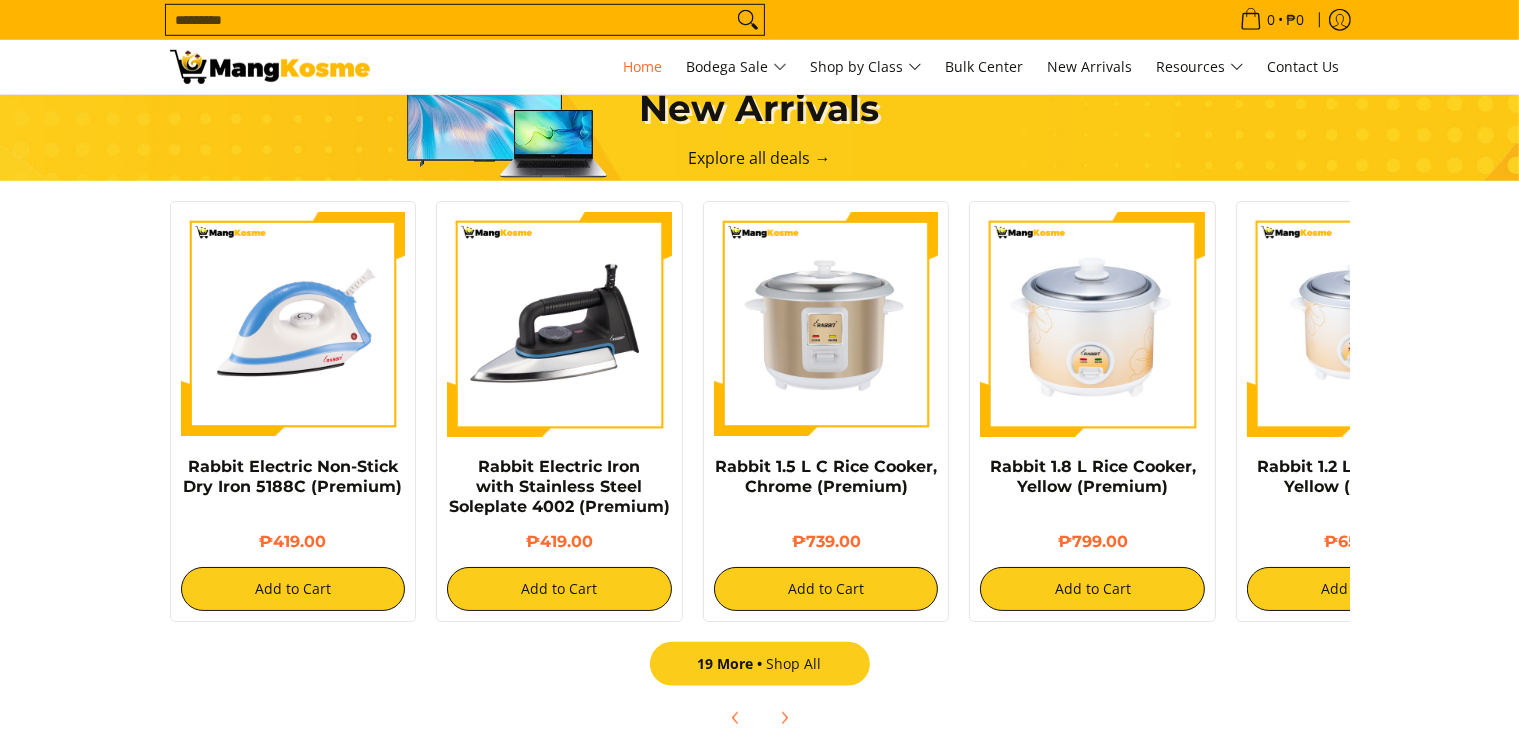 click on "19 More Shop All" at bounding box center [760, 664] 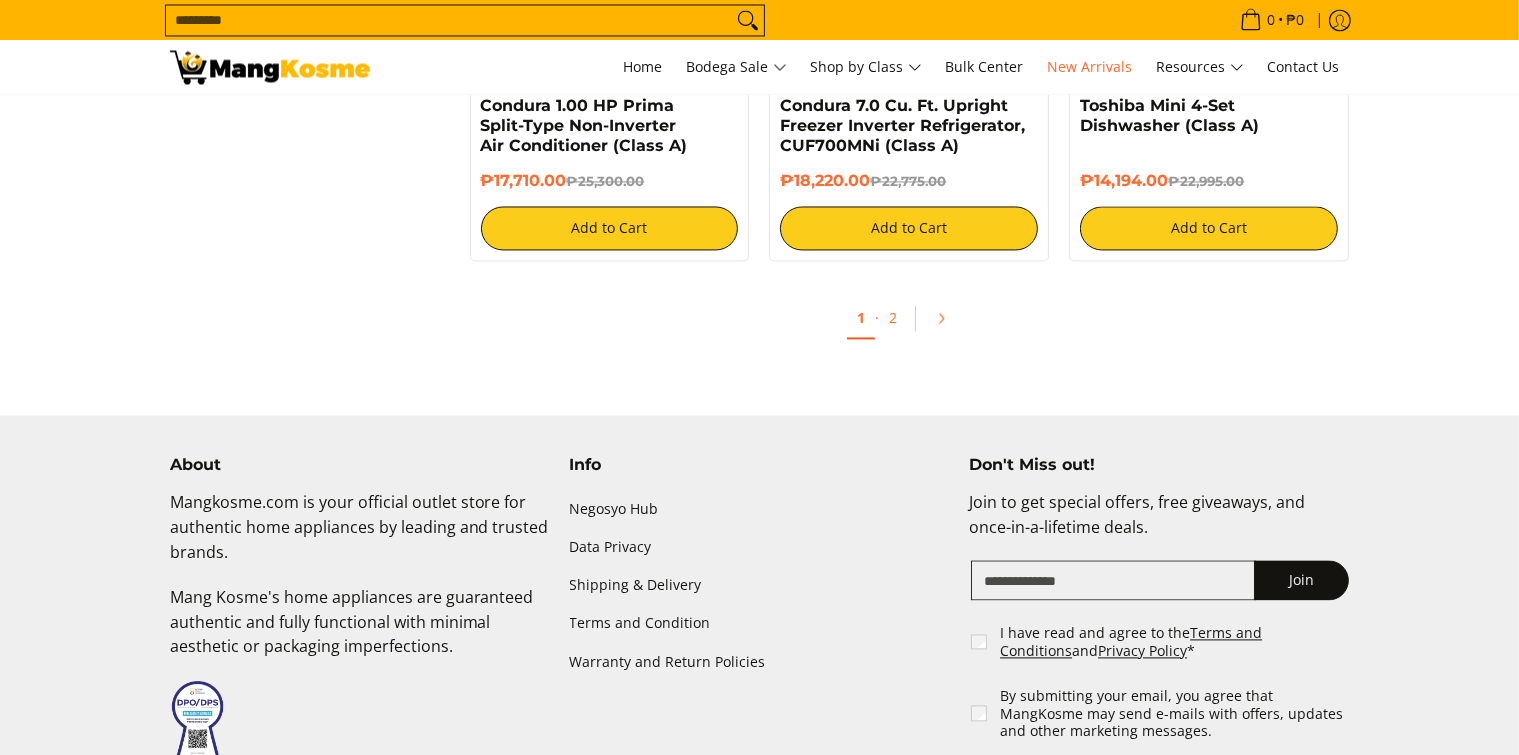 scroll, scrollTop: 3900, scrollLeft: 0, axis: vertical 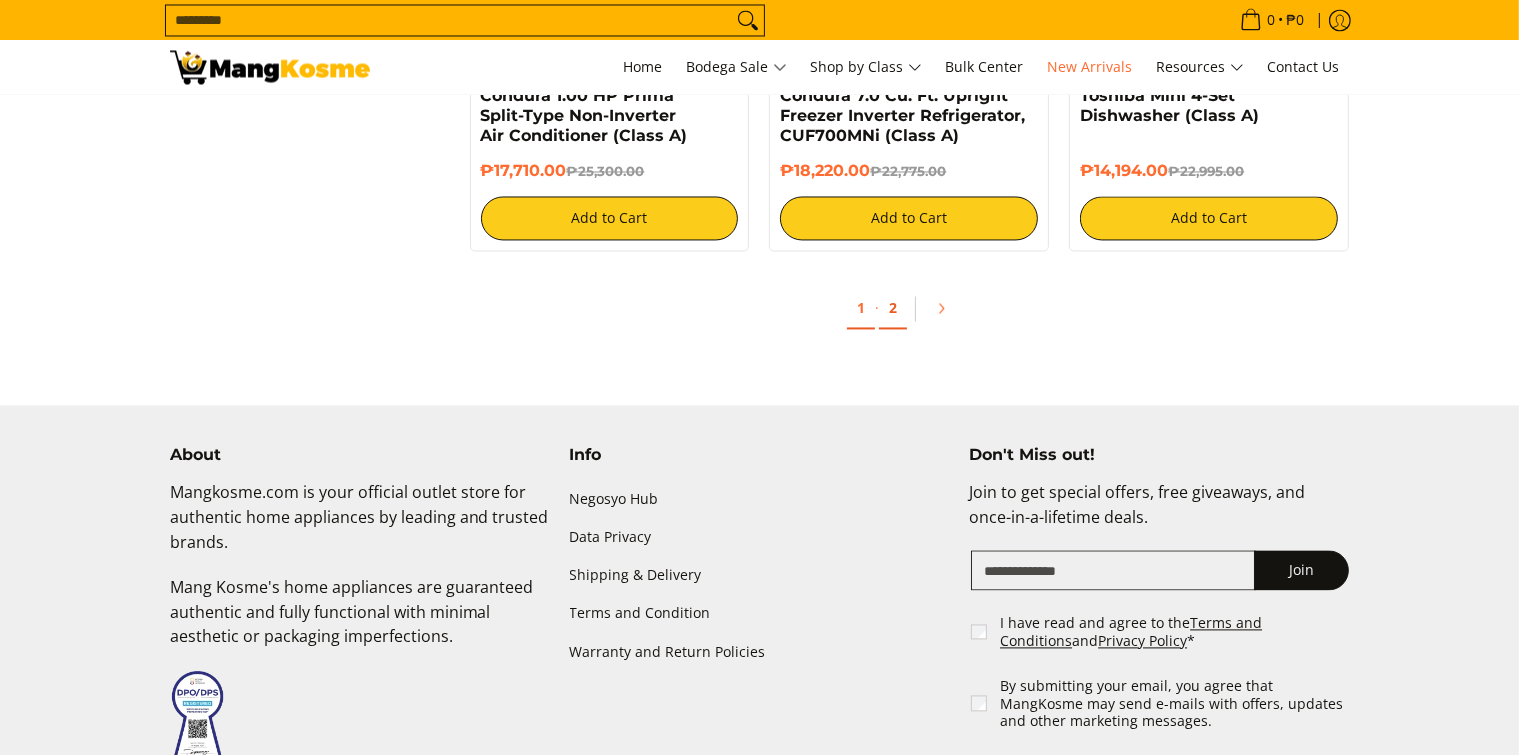 click on "2" at bounding box center [893, 308] 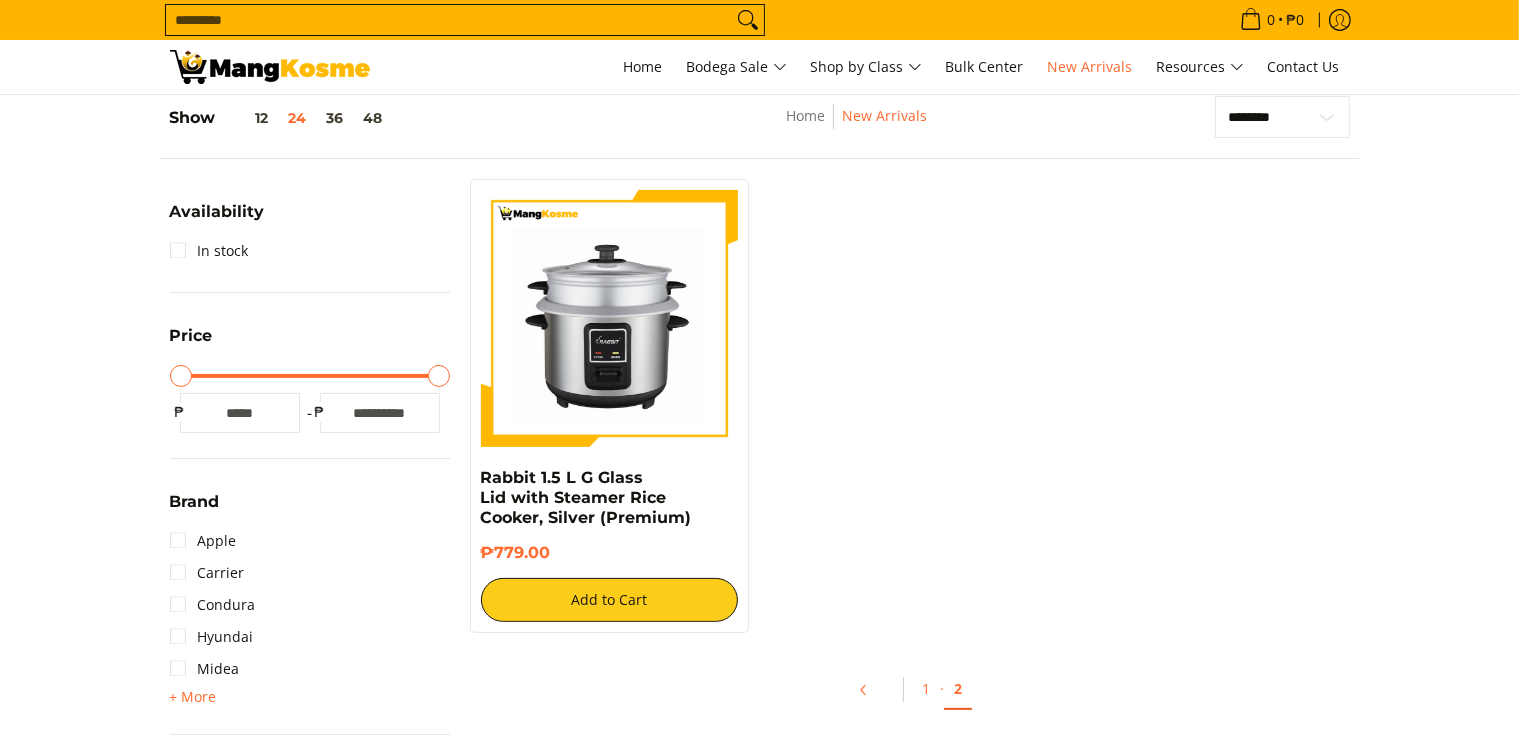 scroll, scrollTop: 300, scrollLeft: 0, axis: vertical 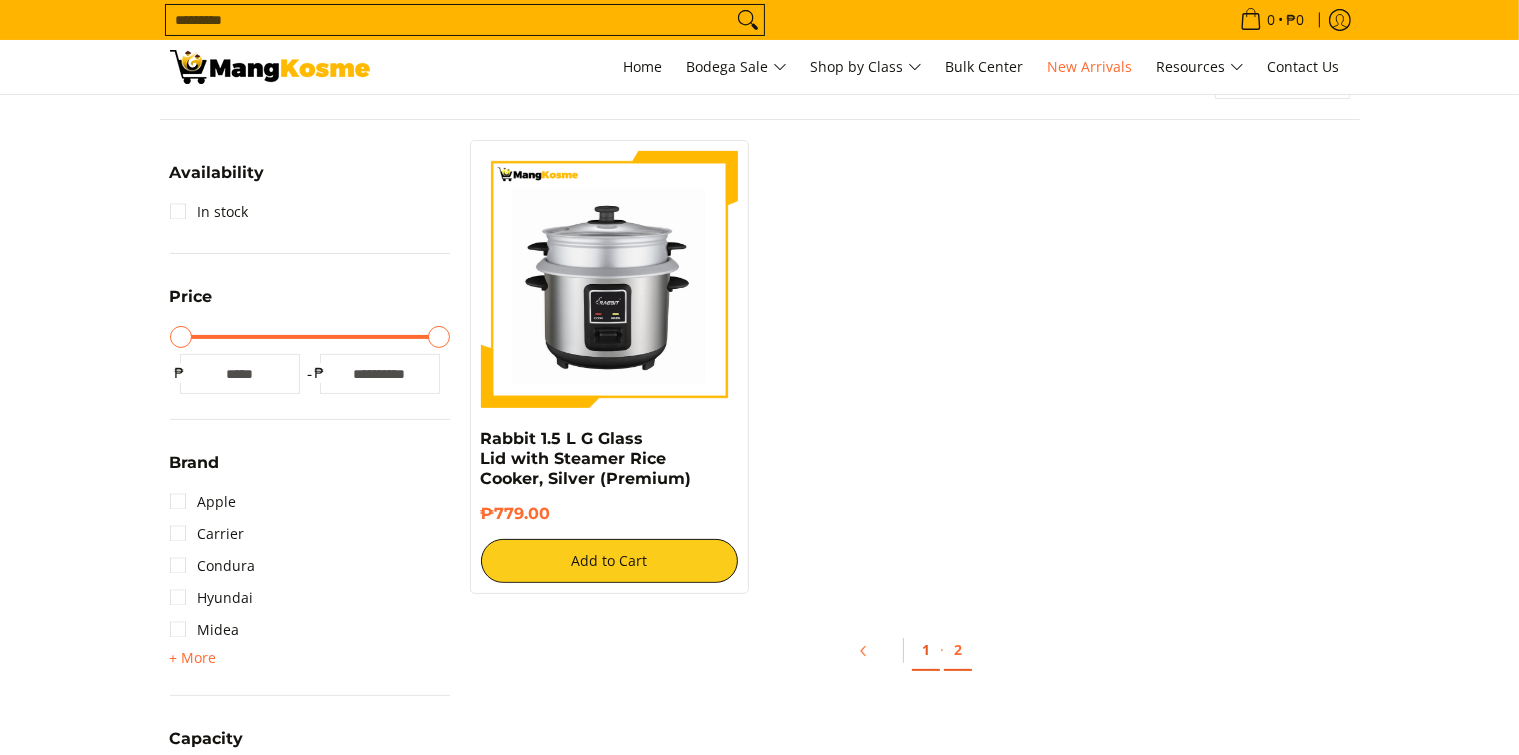 click on "1" at bounding box center (926, 650) 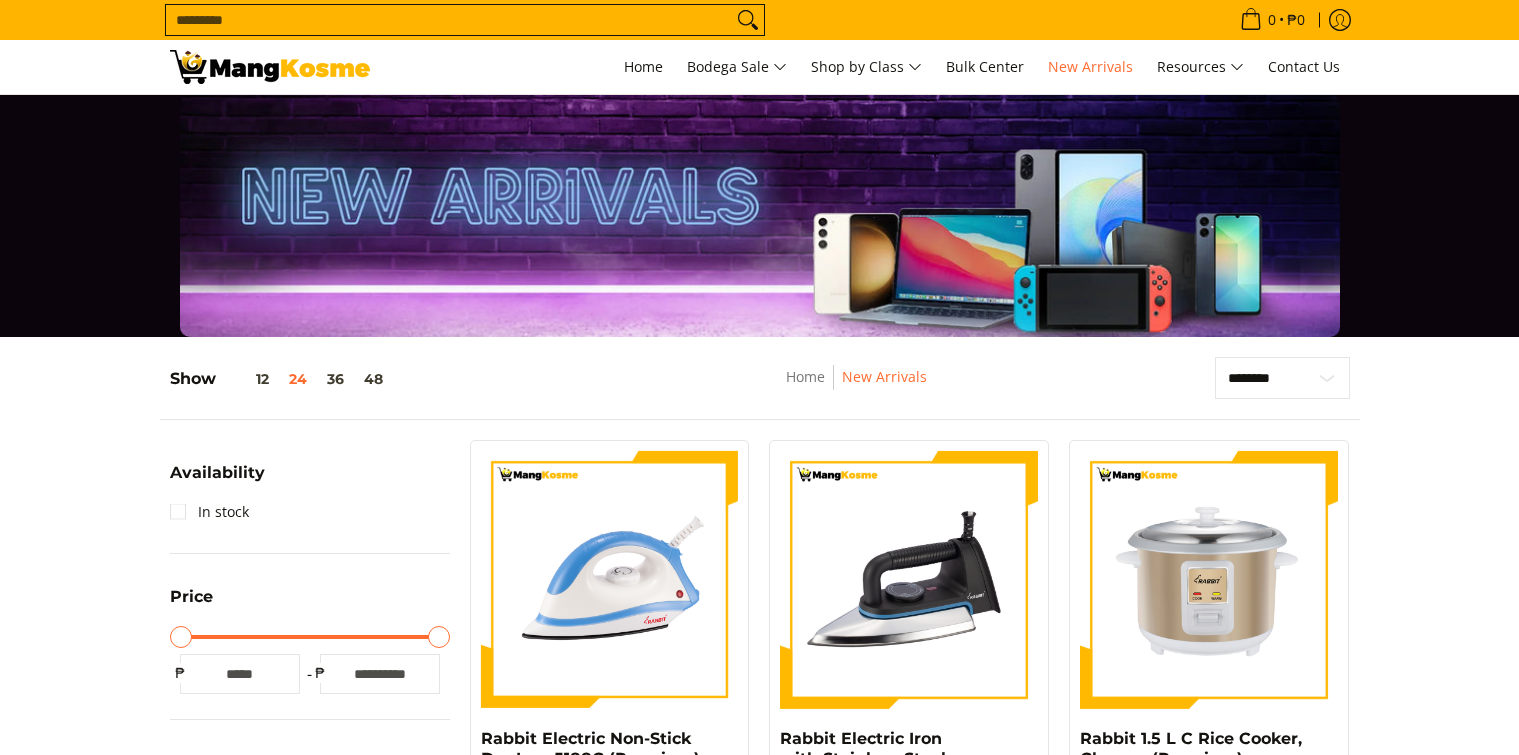 scroll, scrollTop: 0, scrollLeft: 0, axis: both 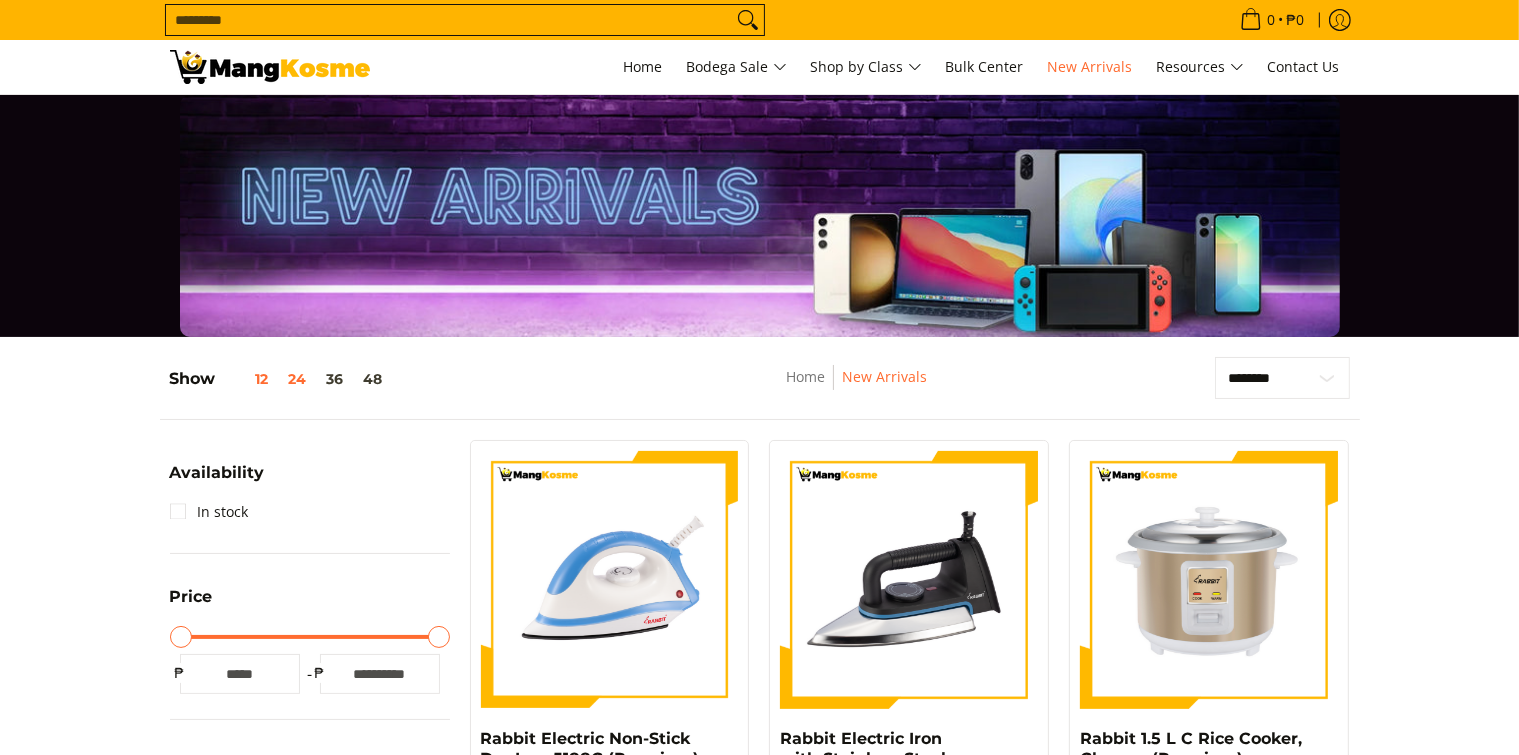 click on "12" at bounding box center [247, 379] 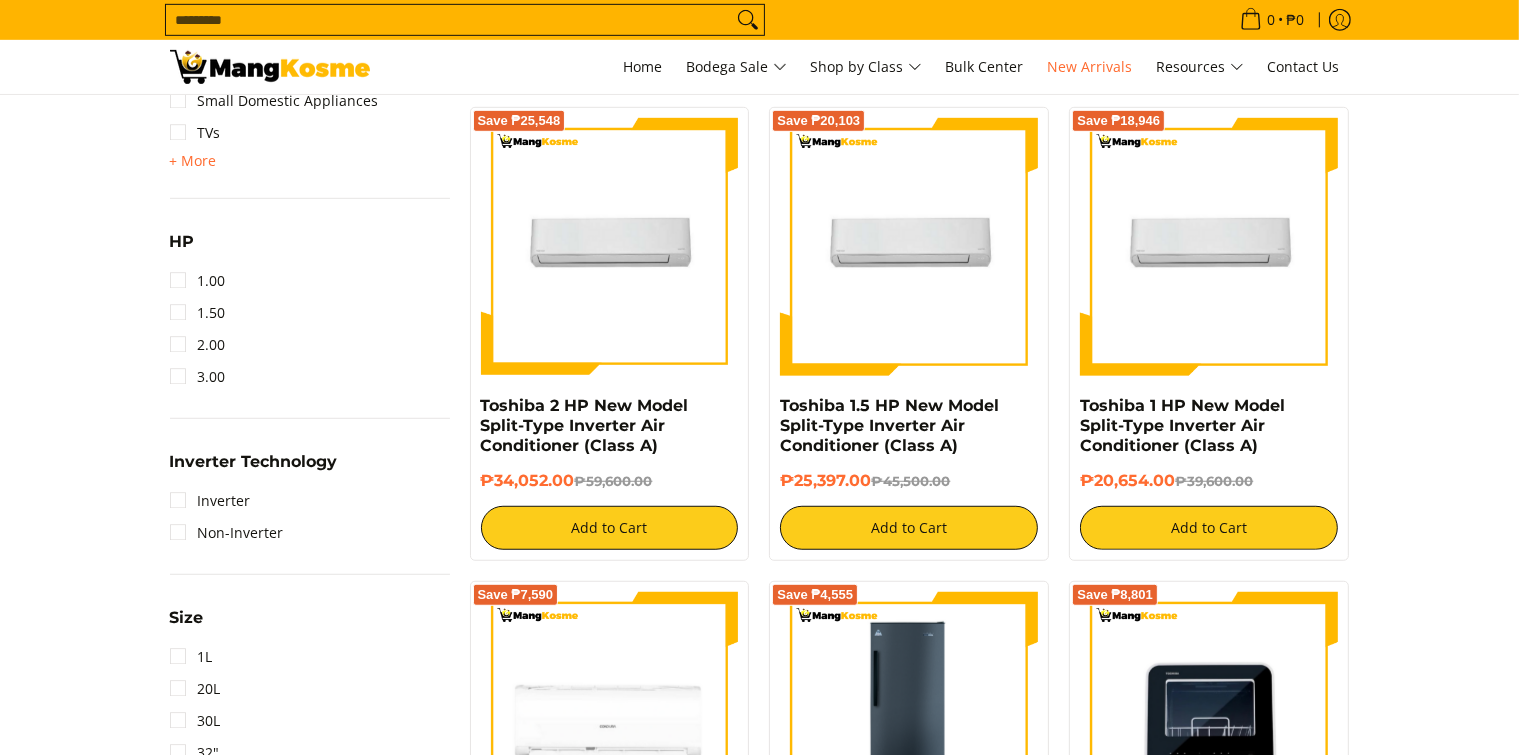 scroll, scrollTop: 761, scrollLeft: 0, axis: vertical 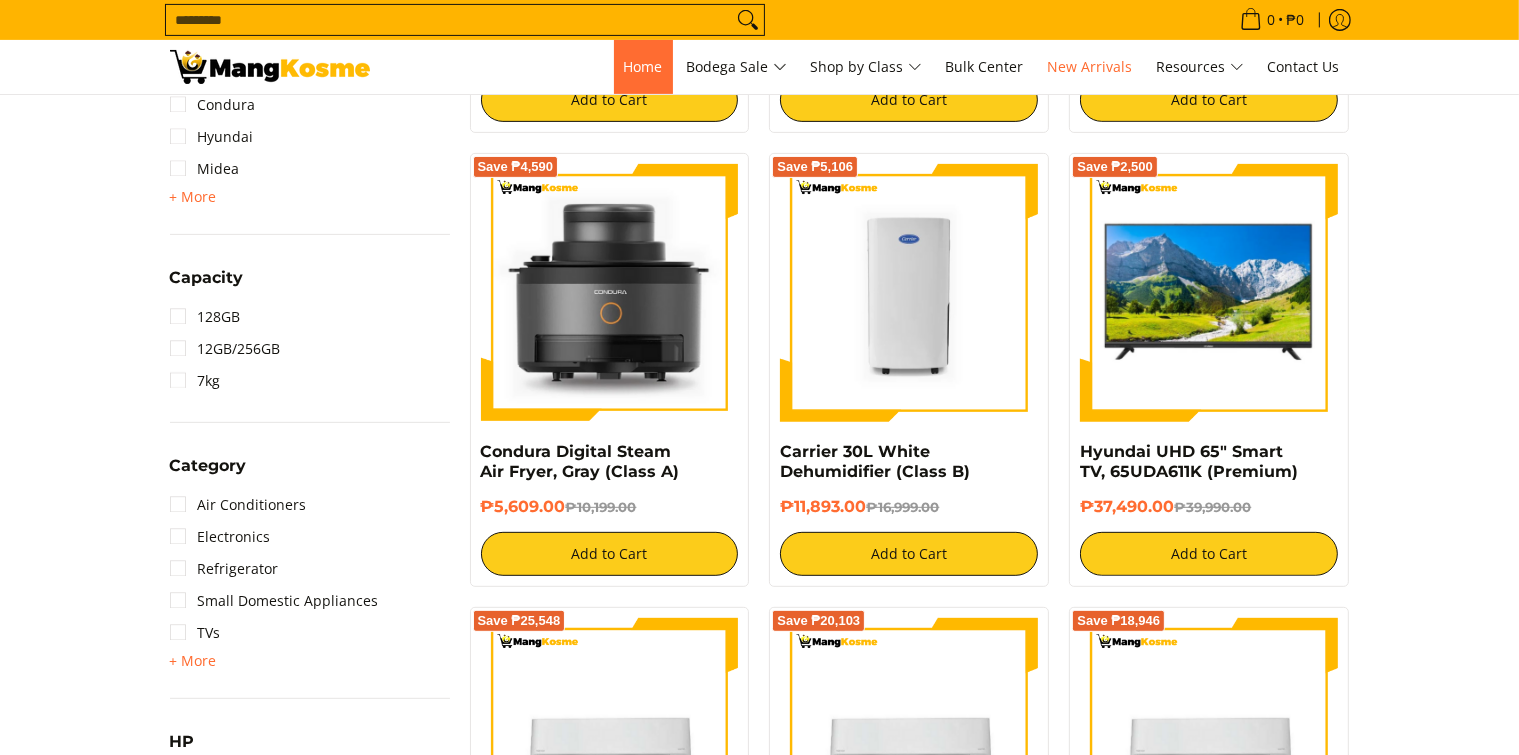 click on "Home" at bounding box center (643, 66) 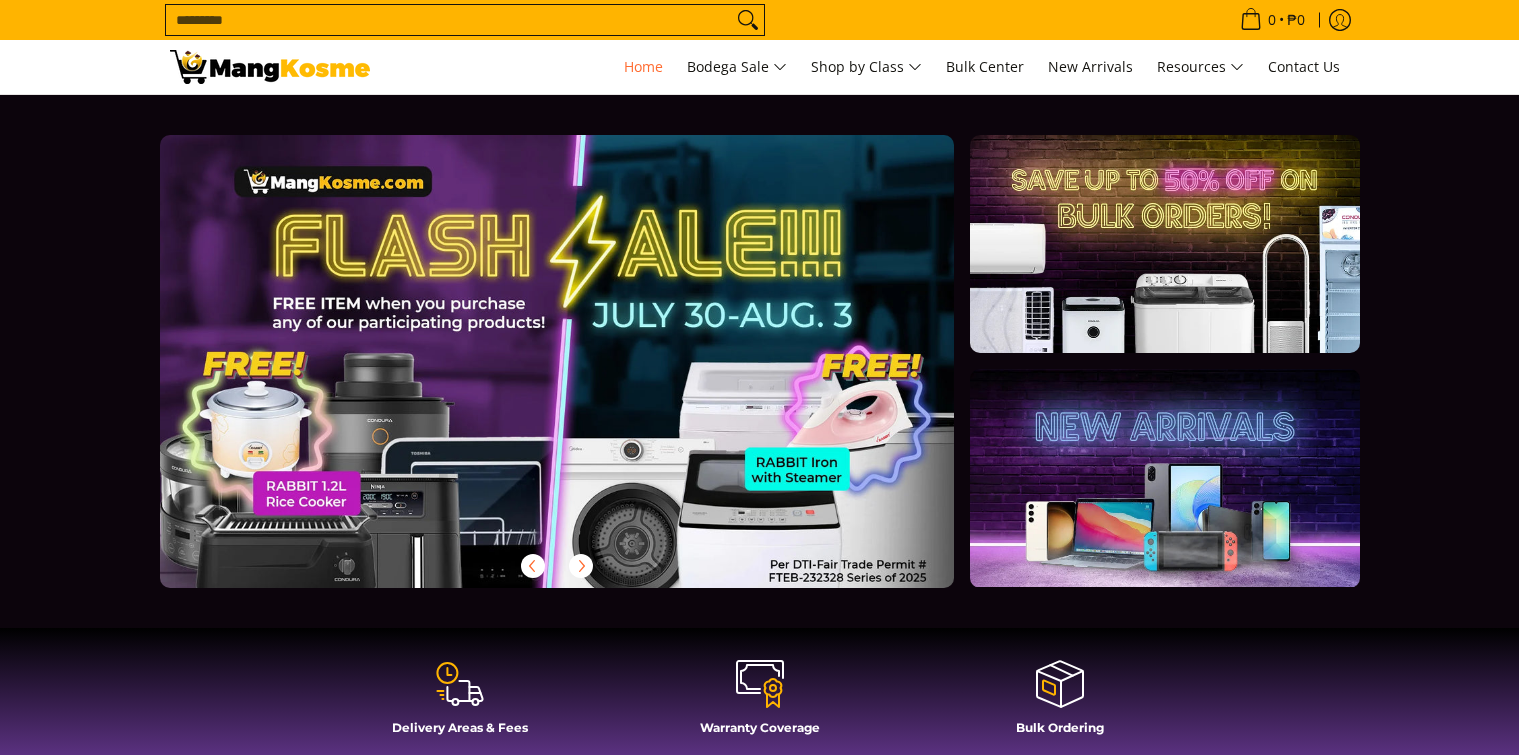 scroll, scrollTop: 1100, scrollLeft: 0, axis: vertical 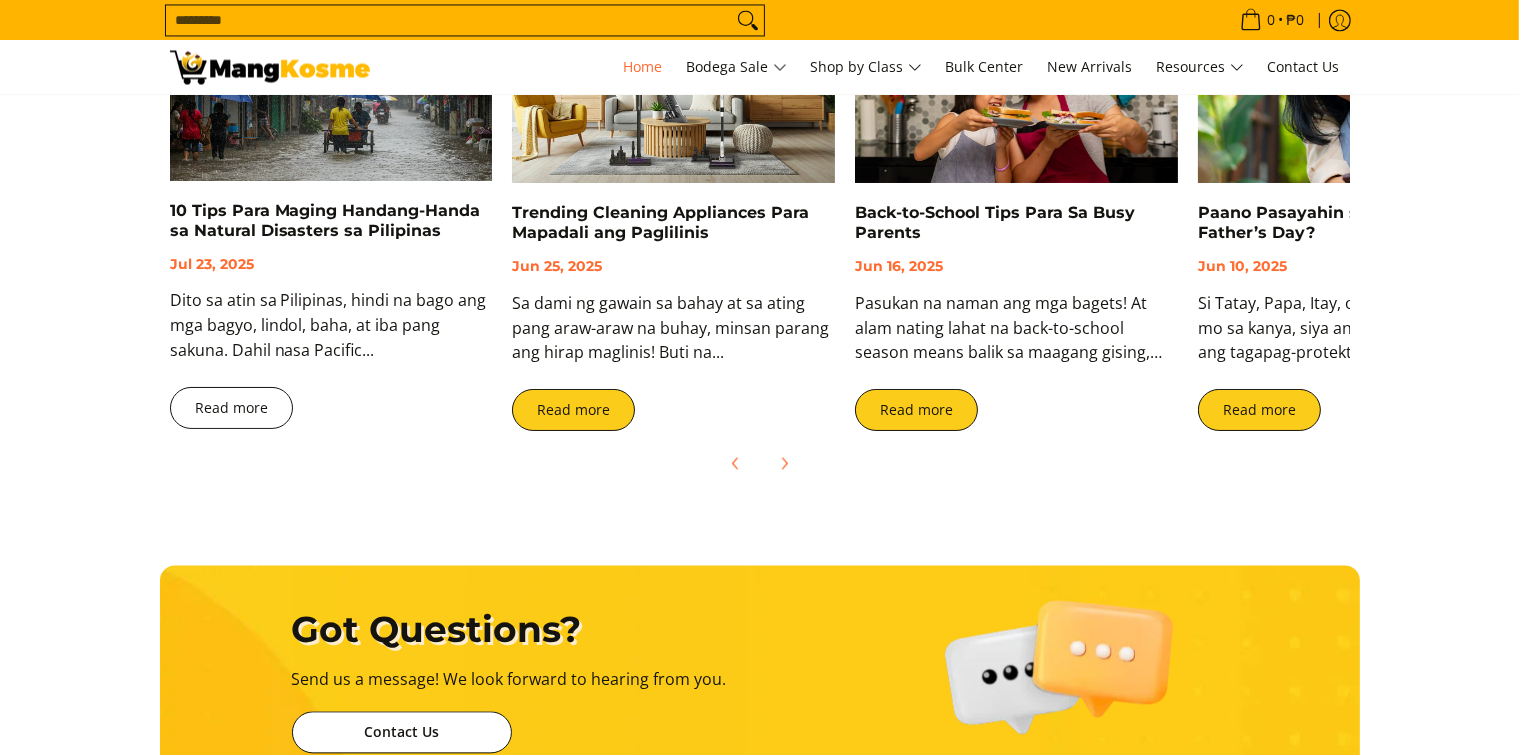 click on "Read more" at bounding box center [231, 408] 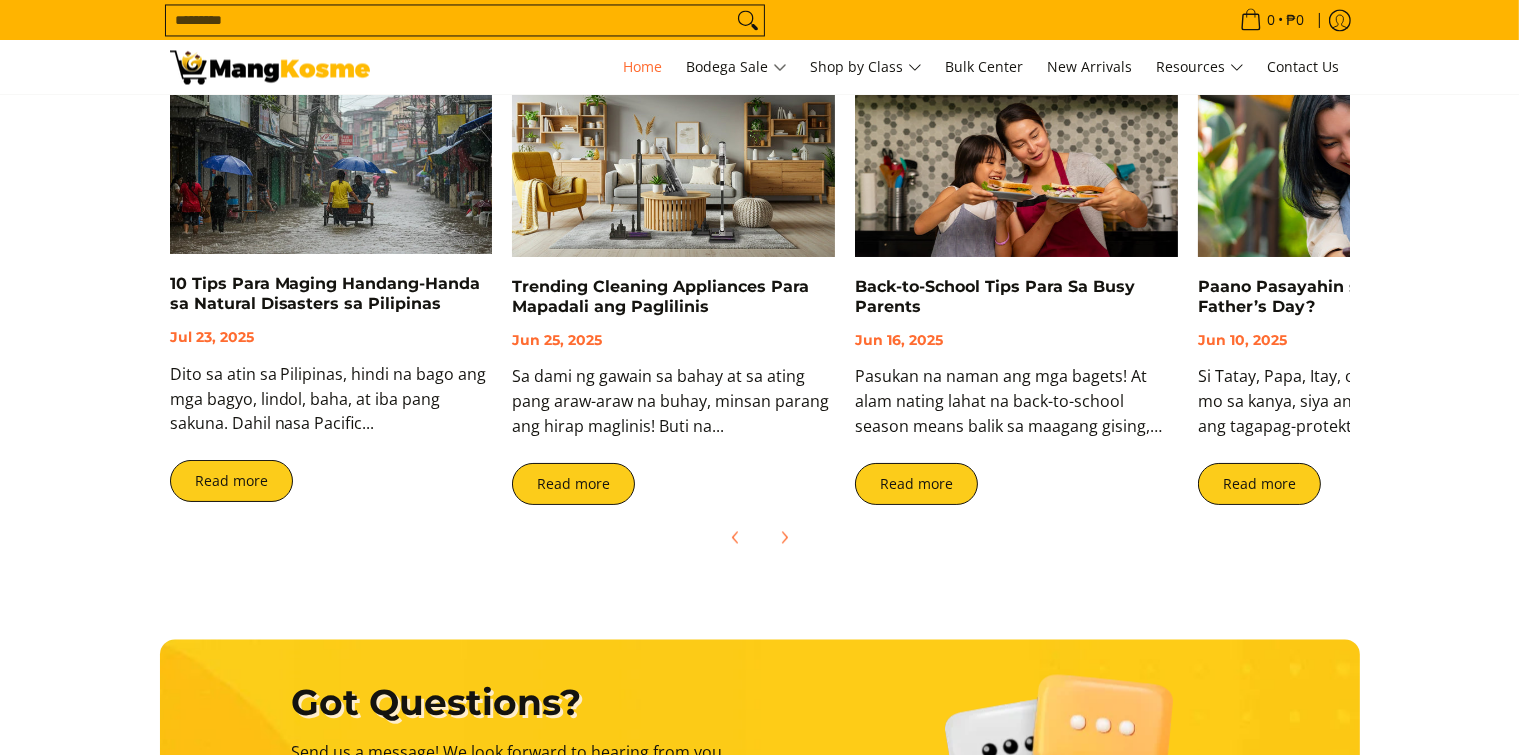 scroll, scrollTop: 3970, scrollLeft: 0, axis: vertical 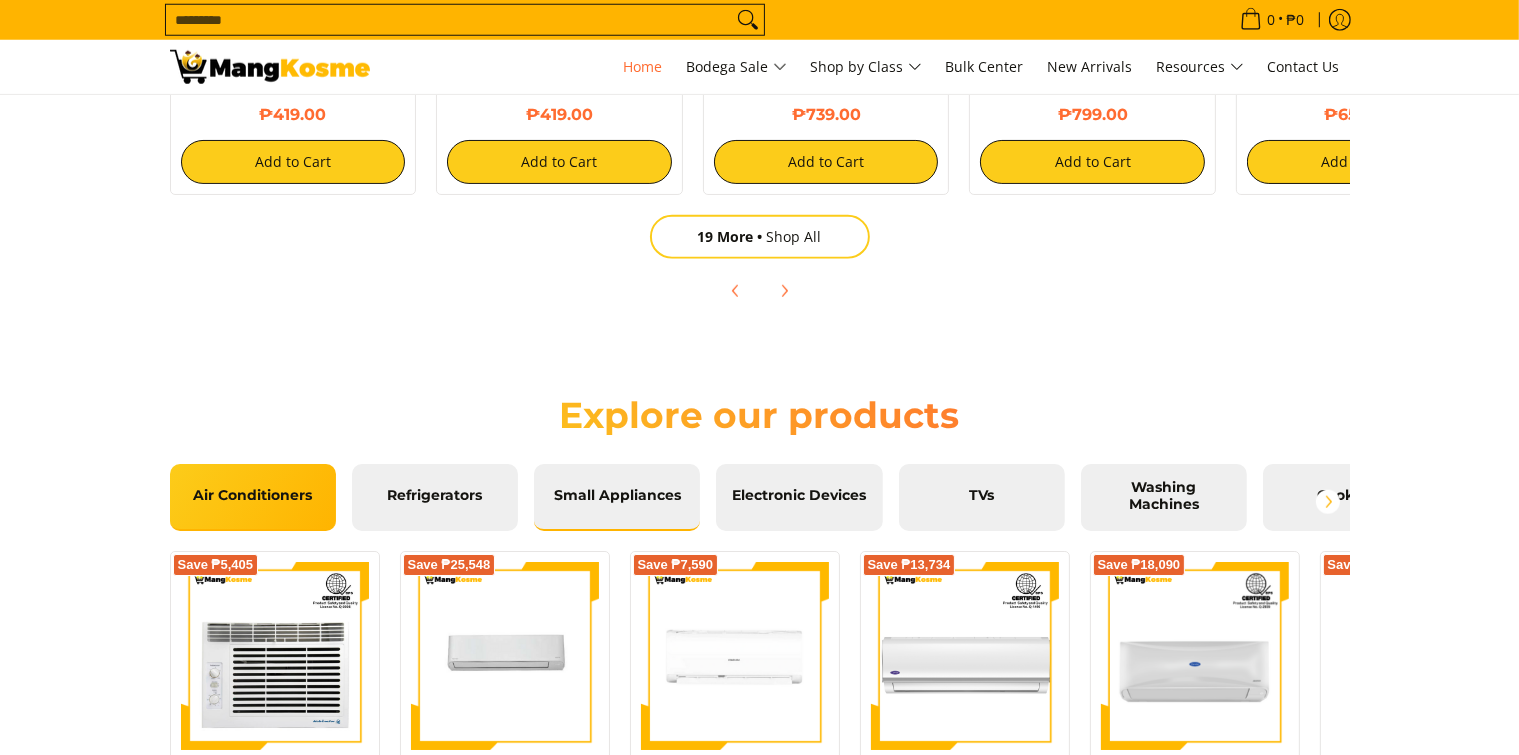 click on "Small Appliances" at bounding box center (617, 497) 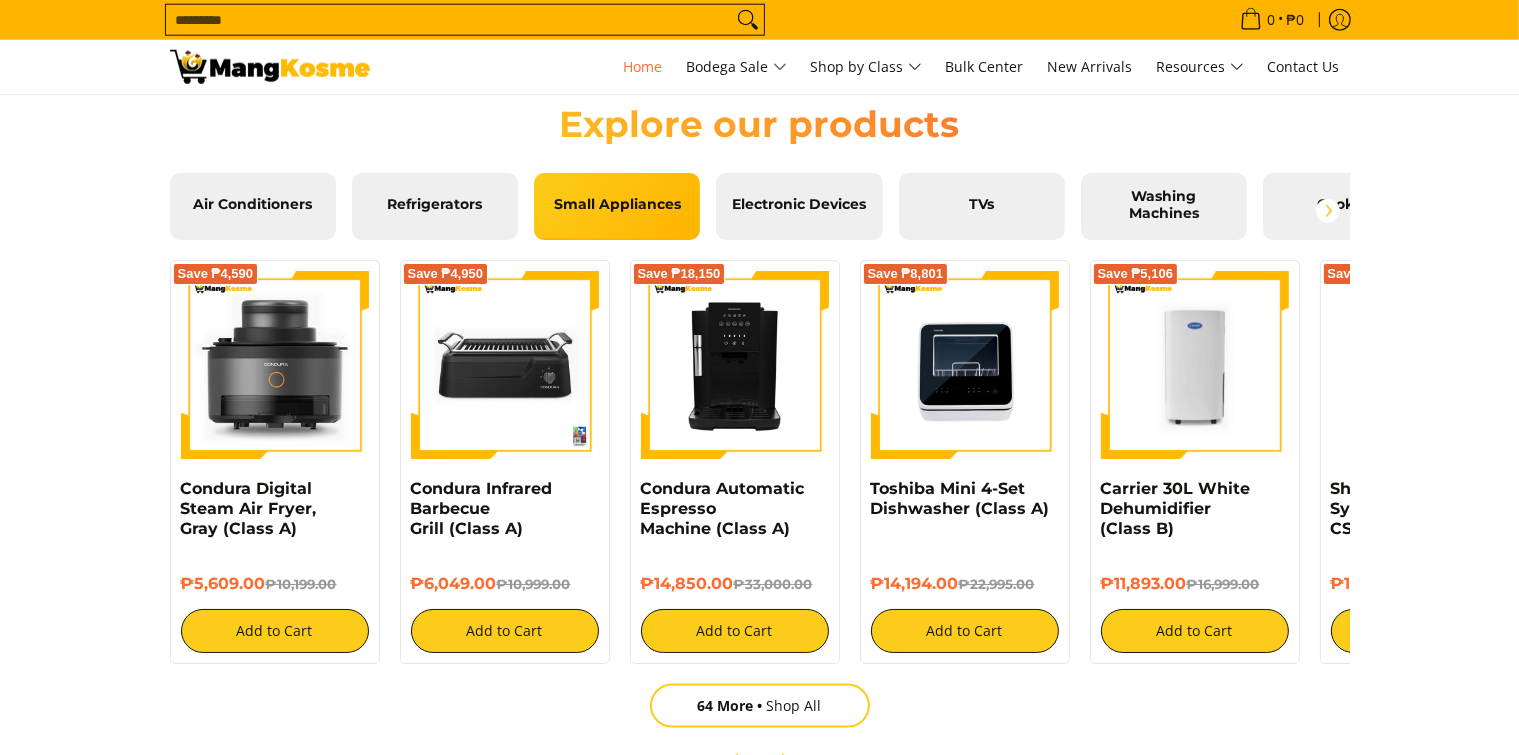 scroll, scrollTop: 2277, scrollLeft: 0, axis: vertical 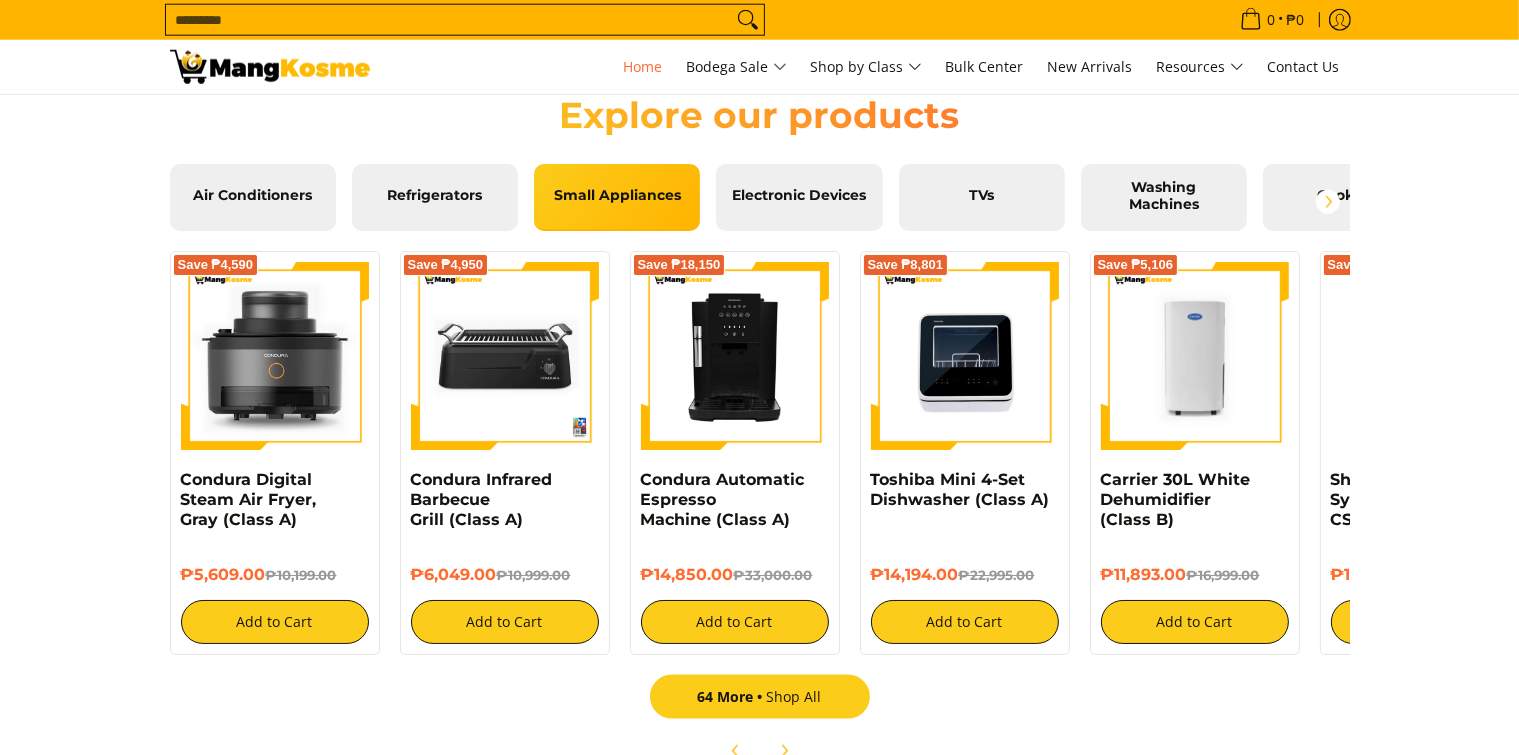 click on "64 More Shop All" at bounding box center (760, 697) 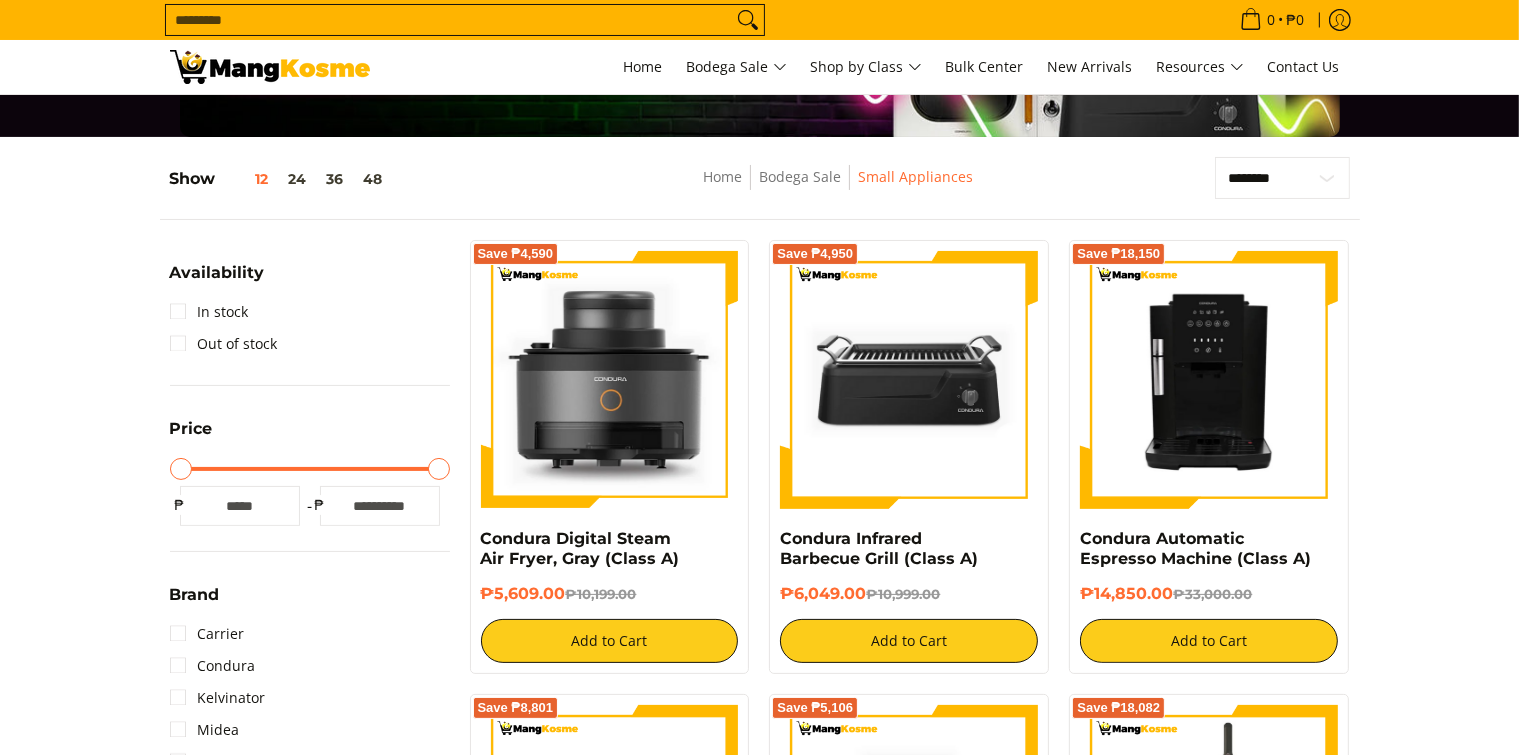 scroll, scrollTop: 0, scrollLeft: 0, axis: both 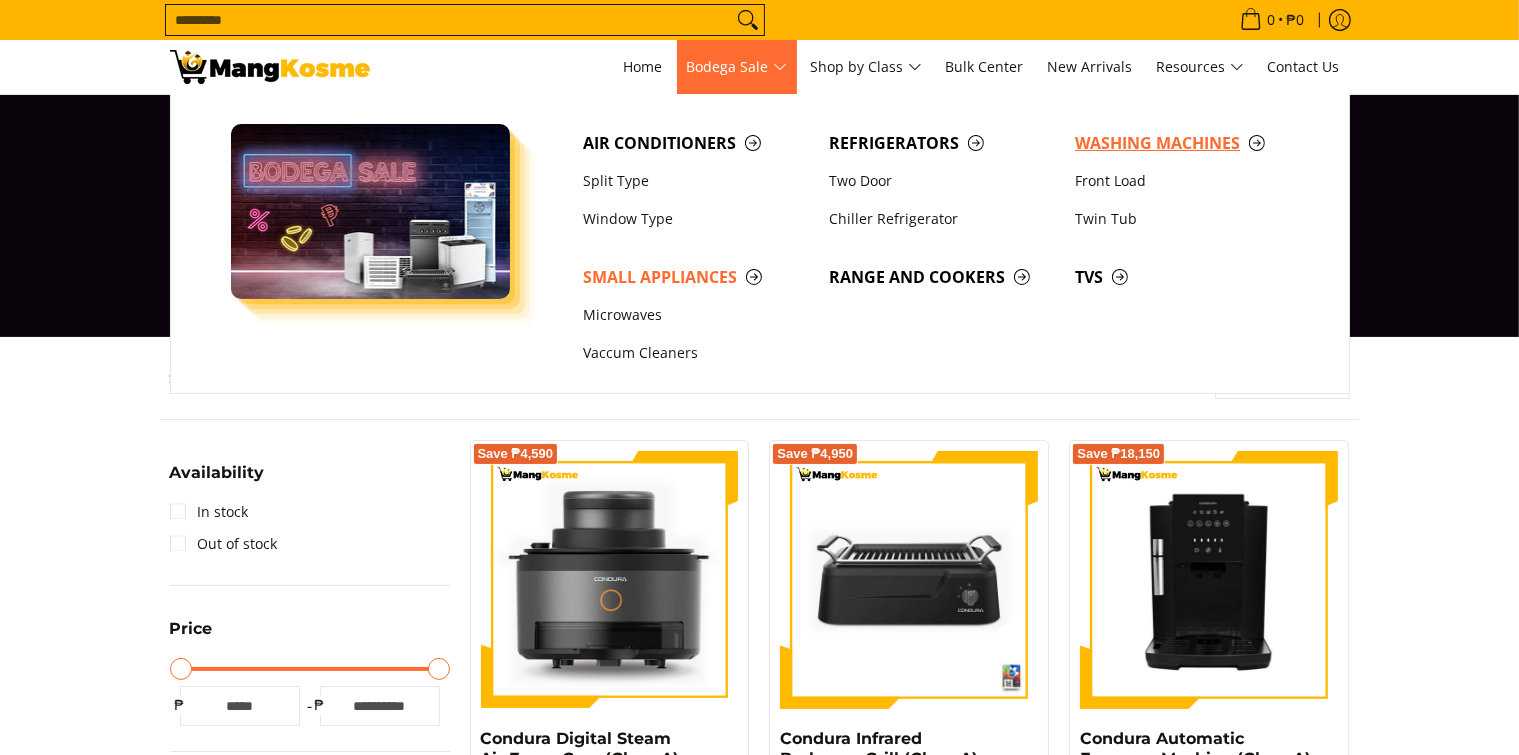 click on "Washing Machines" at bounding box center (1188, 143) 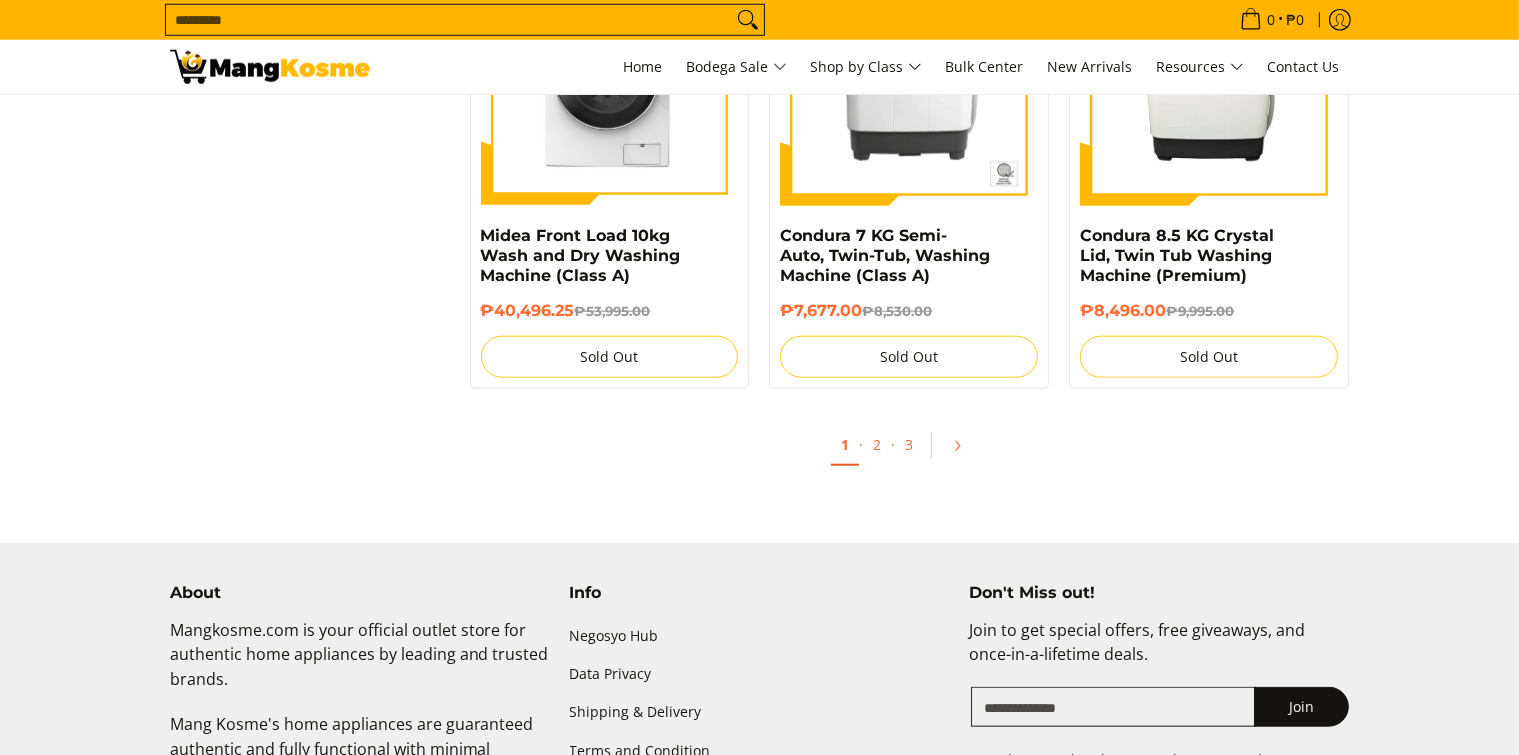 scroll, scrollTop: 1800, scrollLeft: 0, axis: vertical 